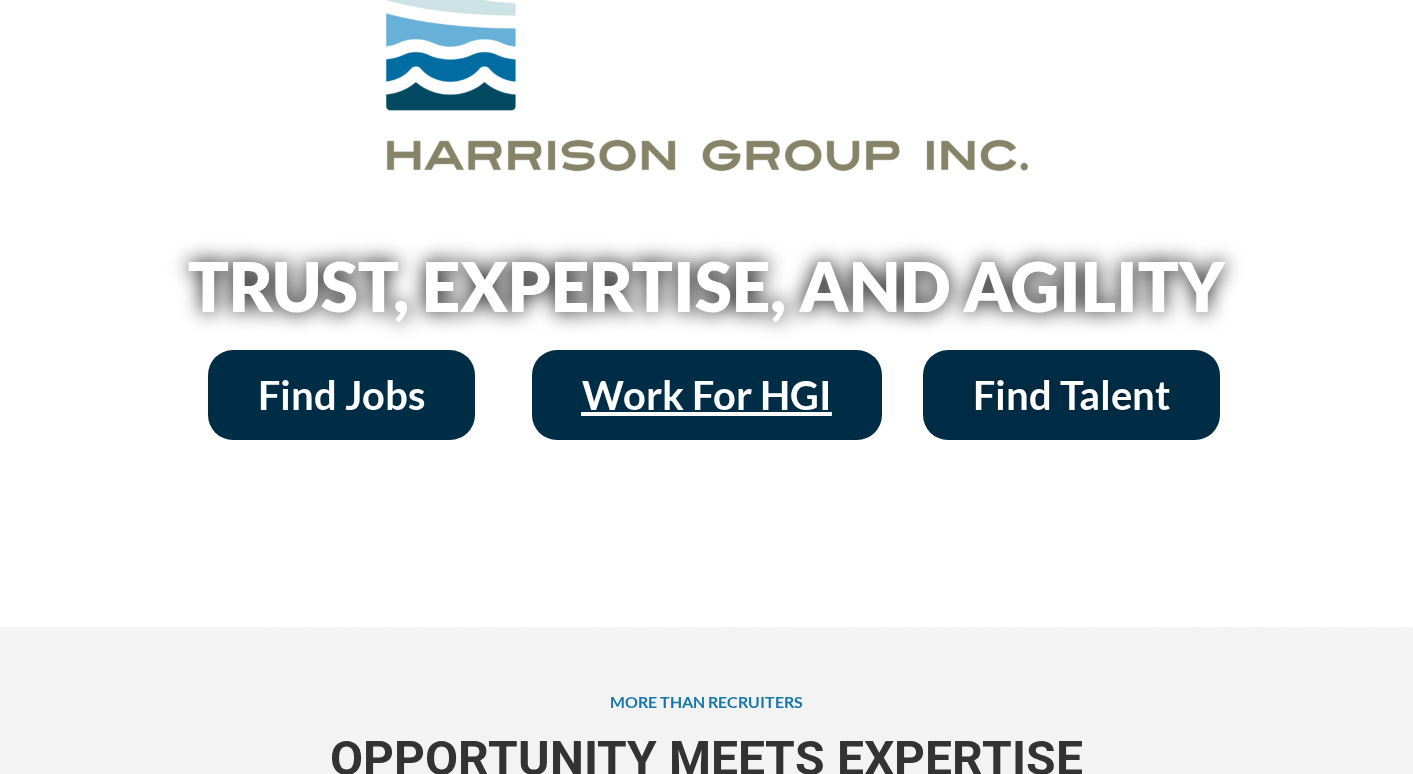 scroll, scrollTop: 229, scrollLeft: 0, axis: vertical 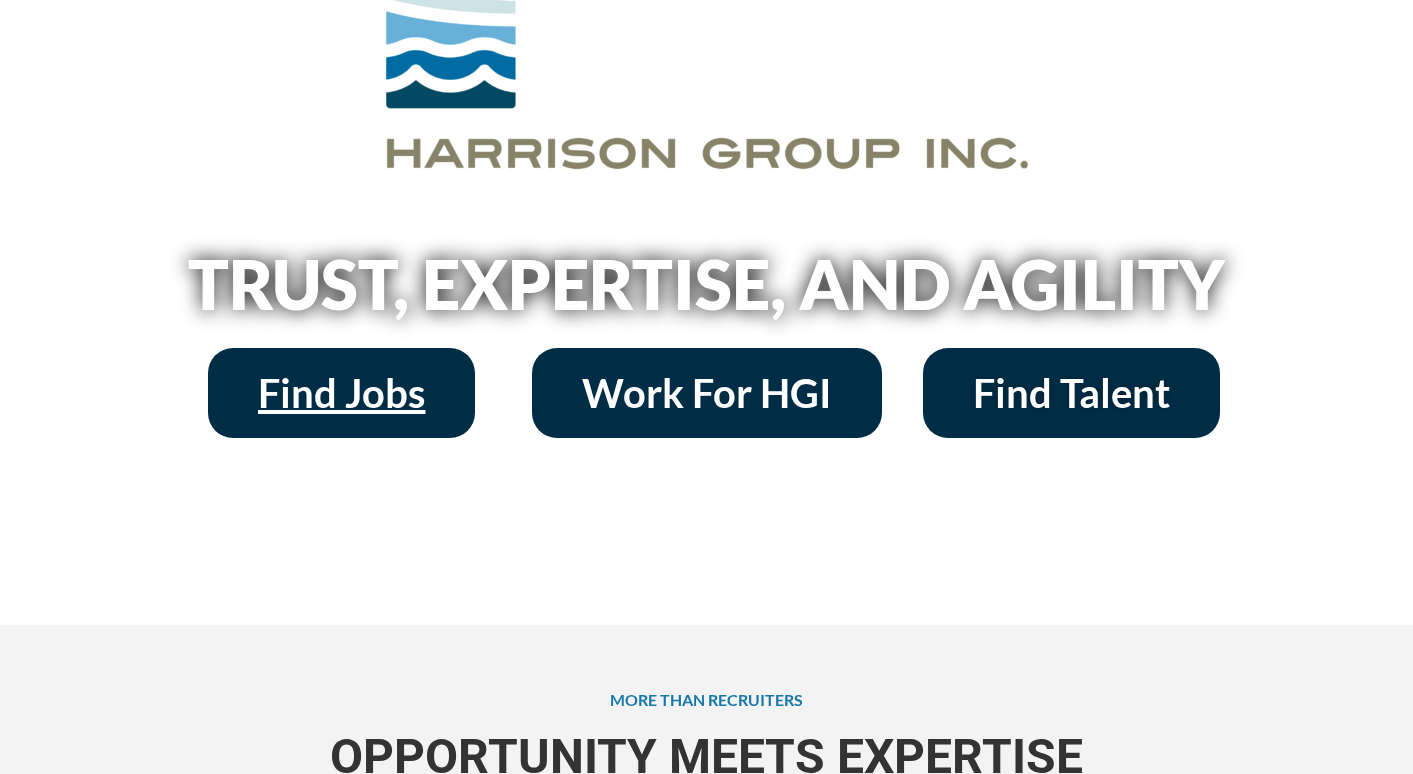 click on "Find Jobs" at bounding box center [341, 393] 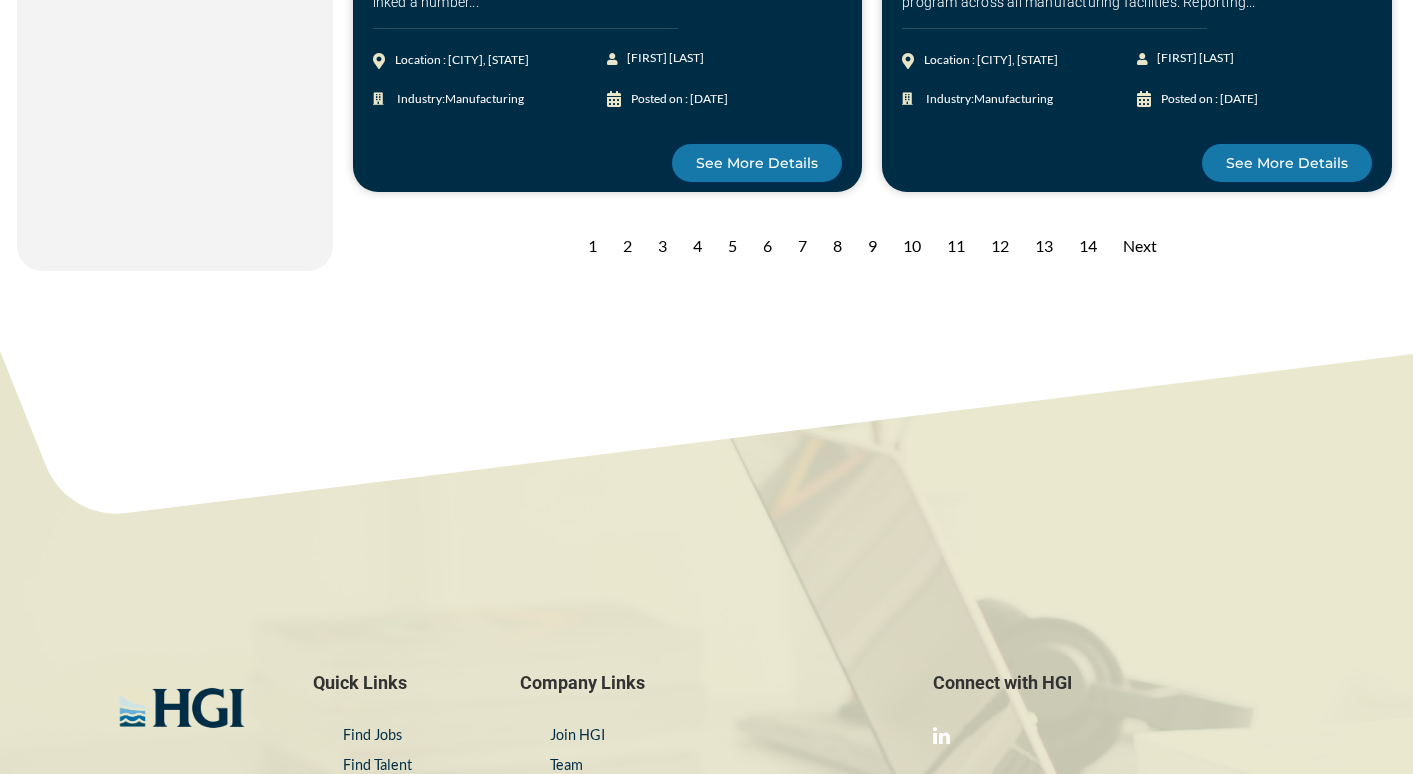 scroll, scrollTop: 2278, scrollLeft: 0, axis: vertical 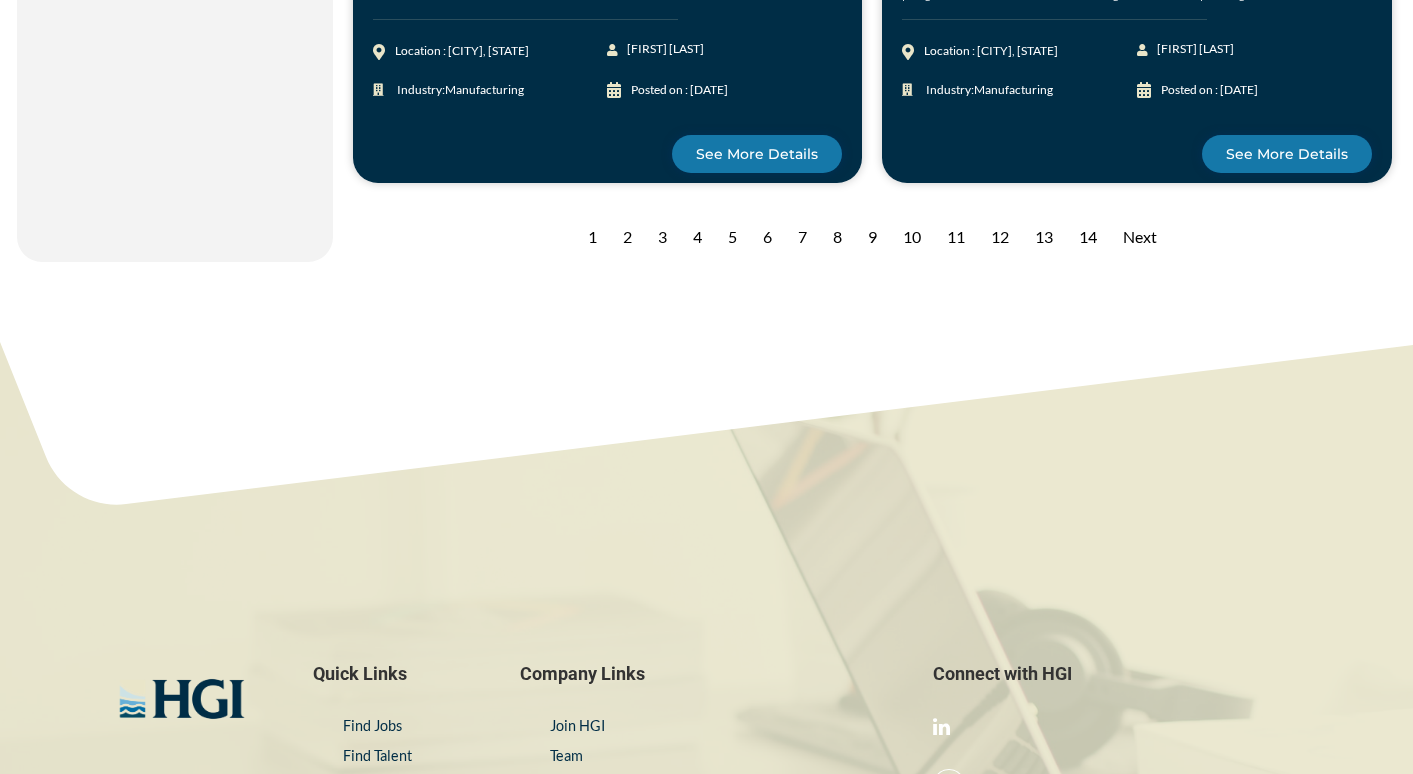click on "2" at bounding box center [627, 237] 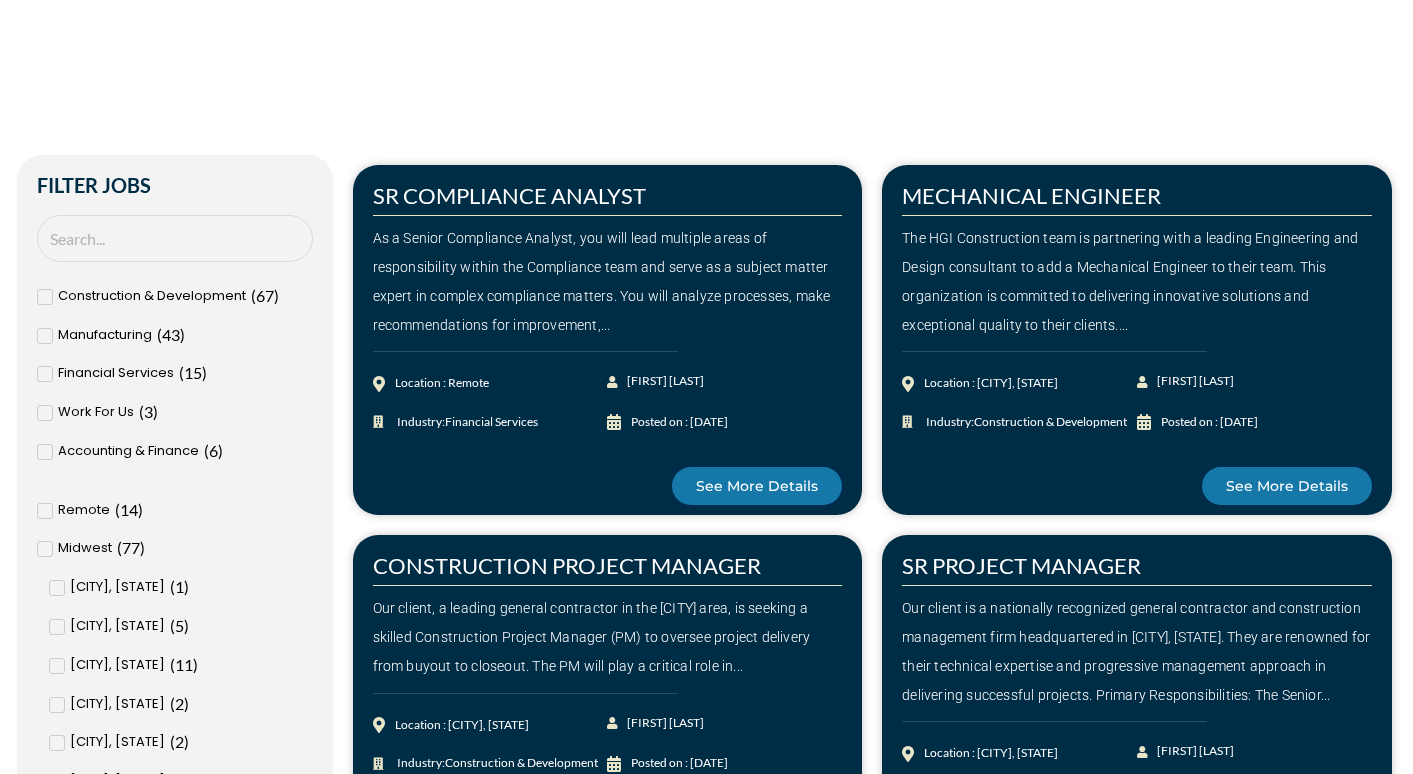 scroll, scrollTop: 437, scrollLeft: 0, axis: vertical 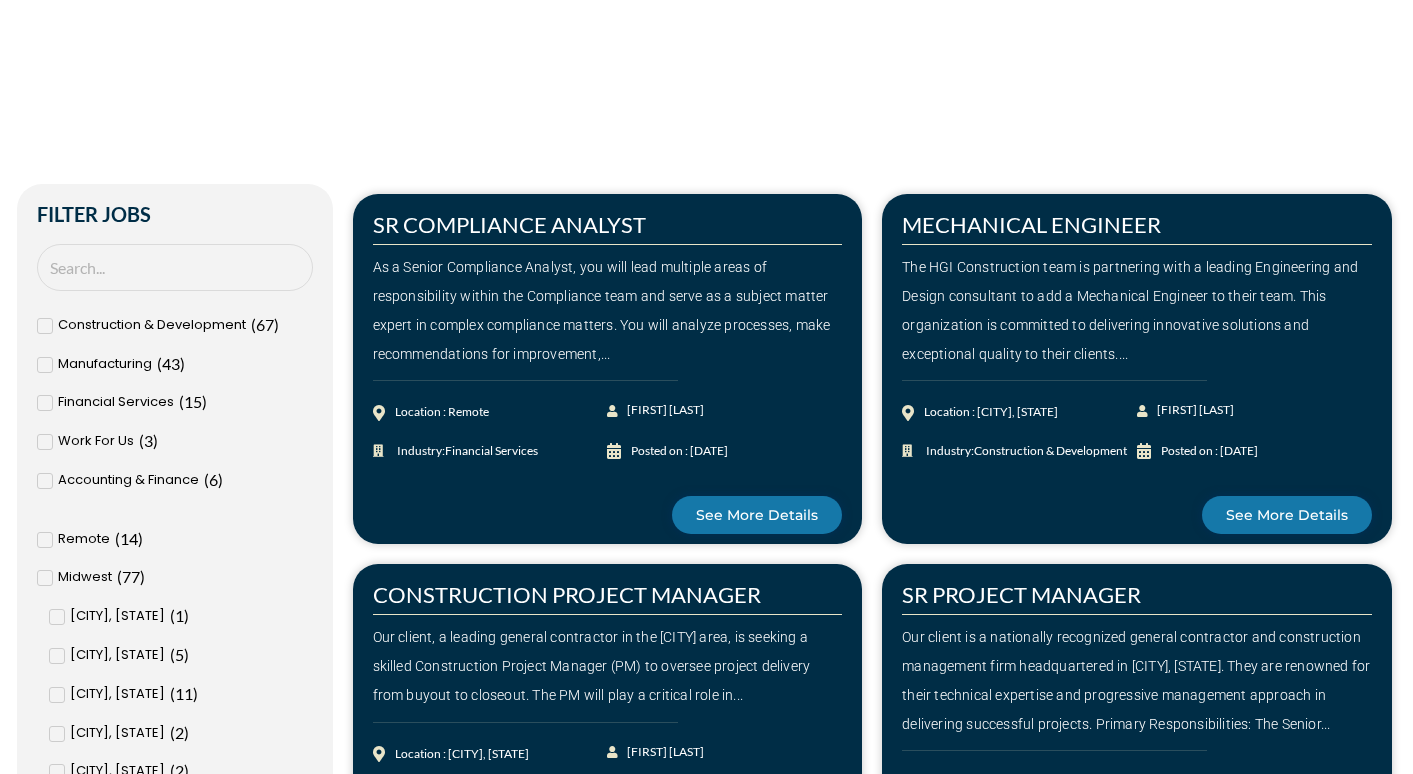 click 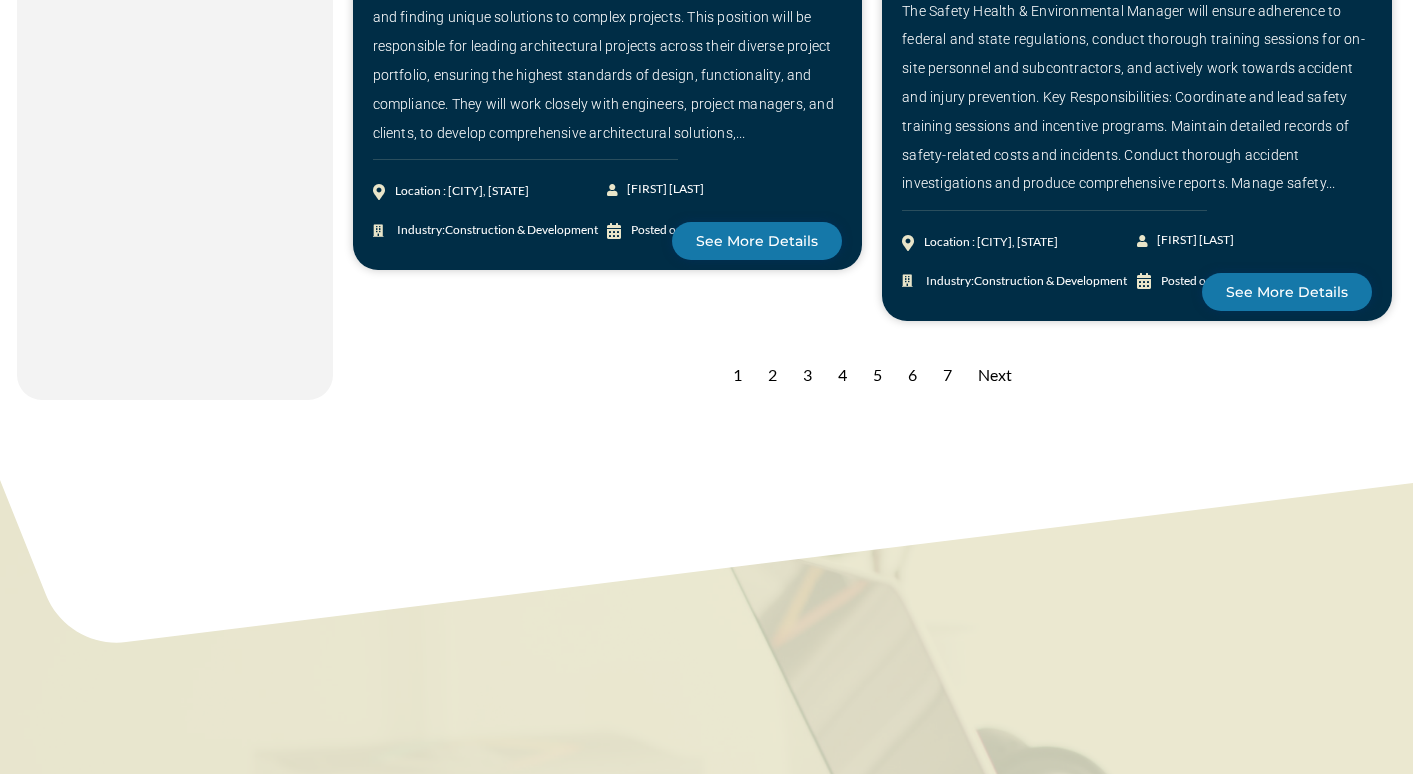 scroll, scrollTop: 2962, scrollLeft: 0, axis: vertical 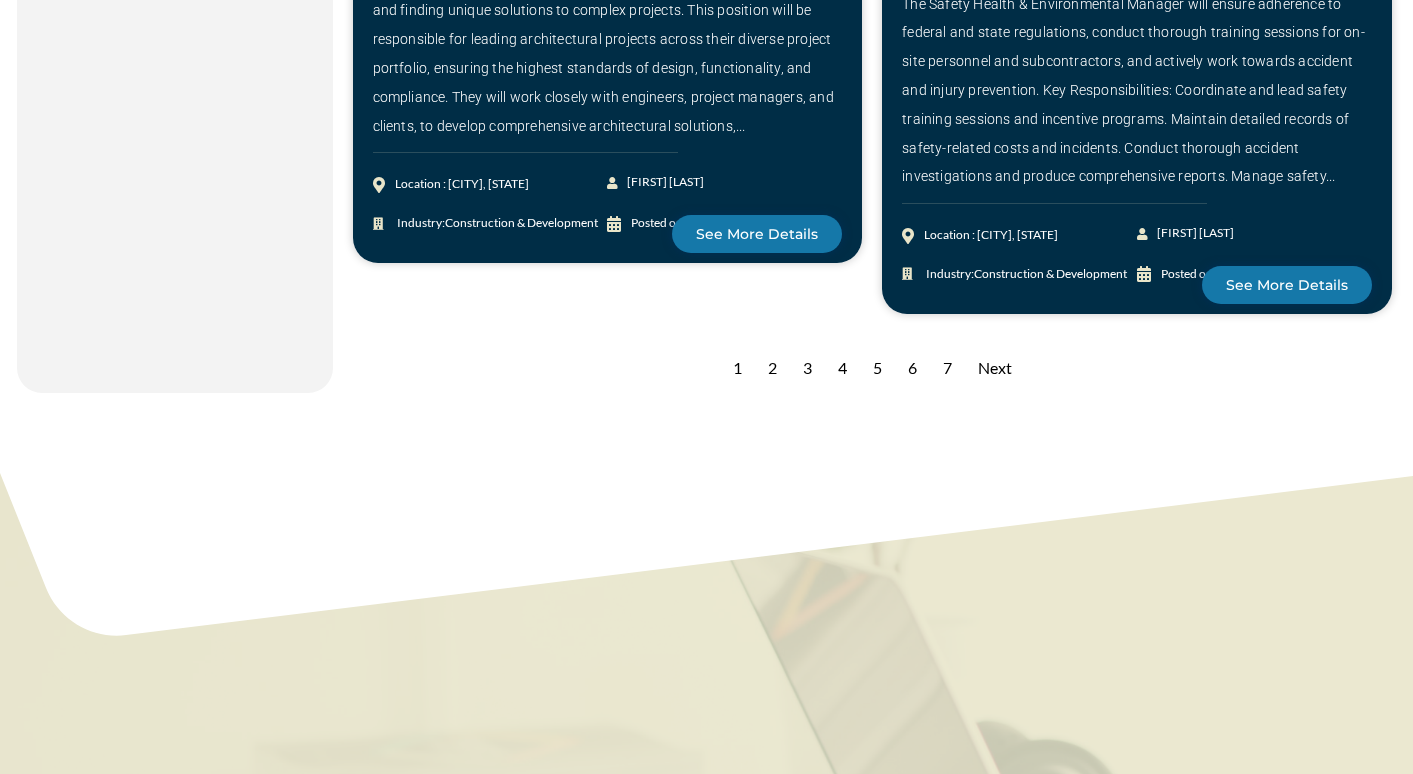 click on "2" at bounding box center [772, 368] 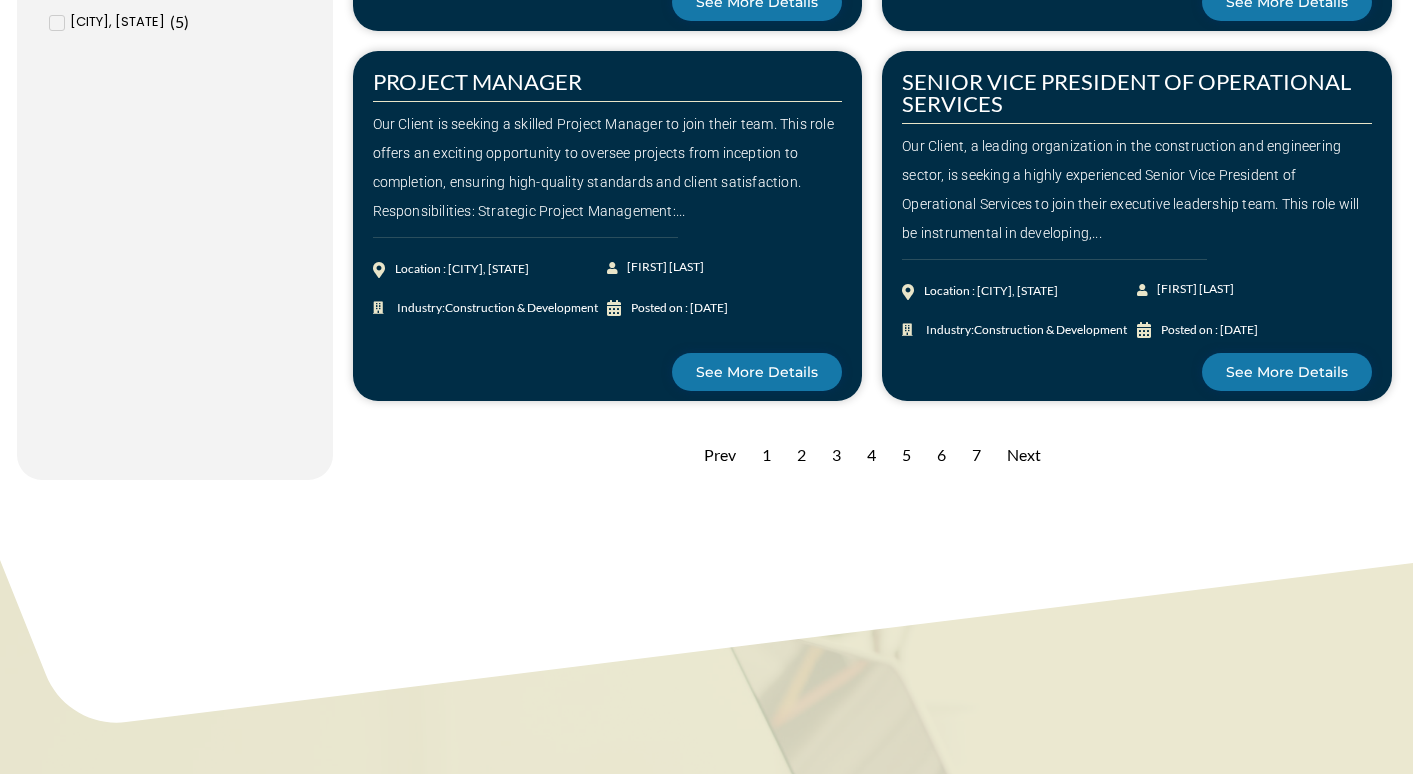 scroll, scrollTop: 2061, scrollLeft: 0, axis: vertical 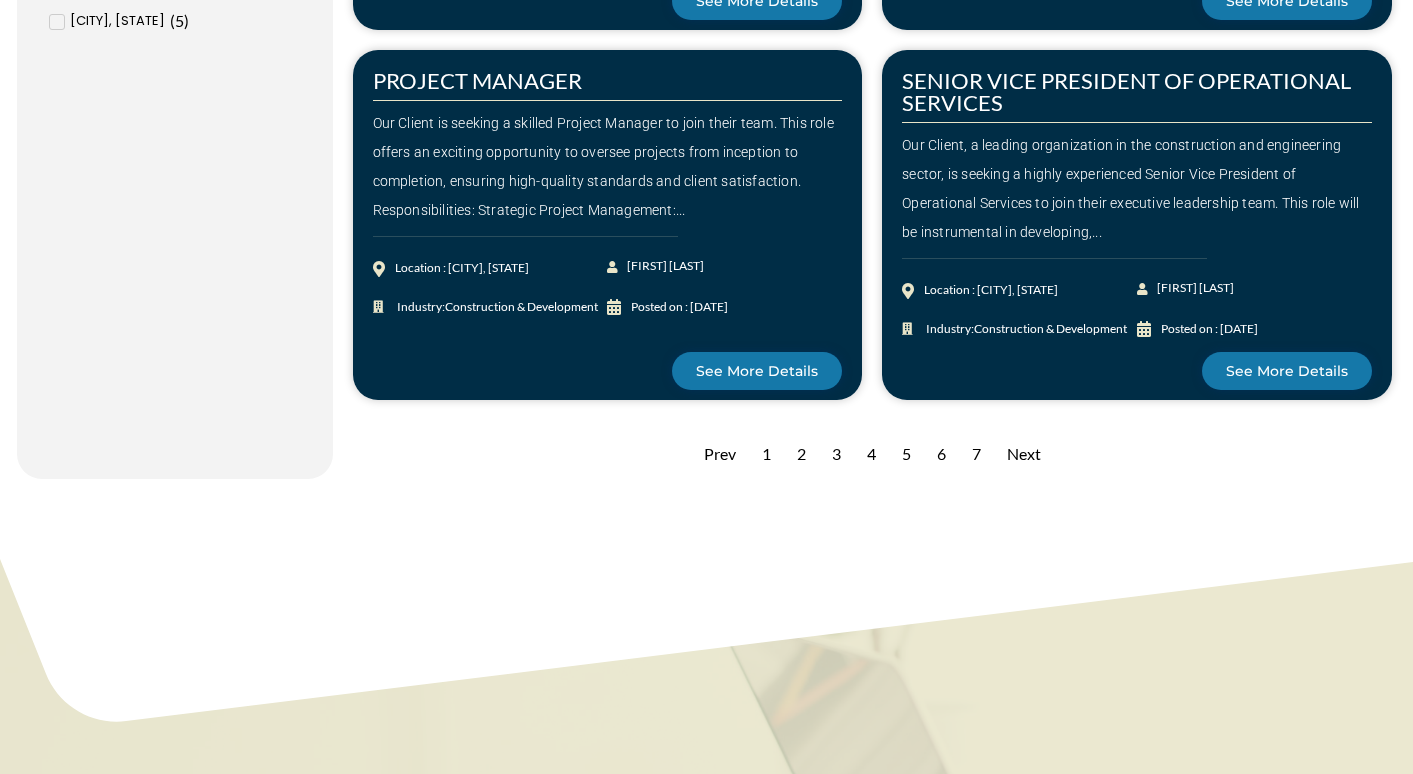 click on "3" at bounding box center (836, 454) 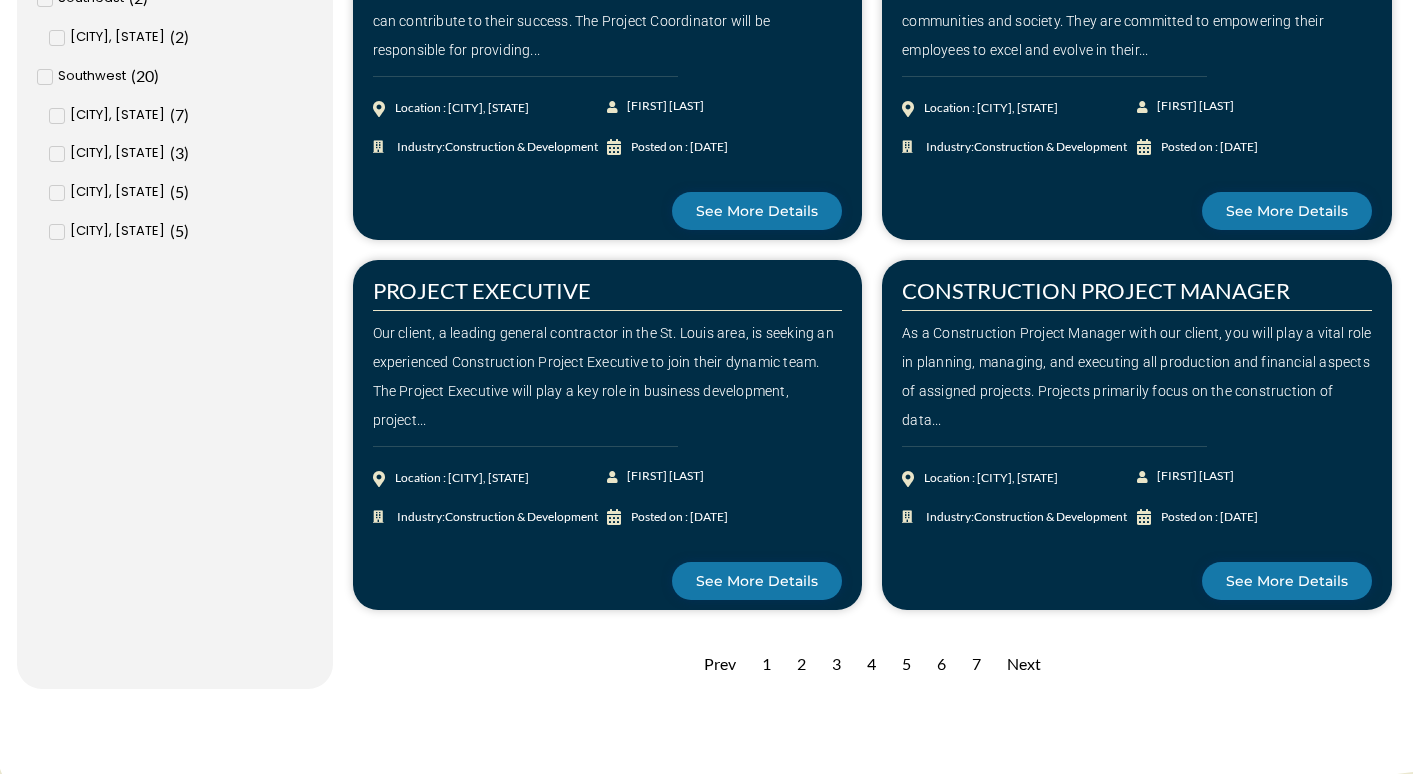 scroll, scrollTop: 1855, scrollLeft: 0, axis: vertical 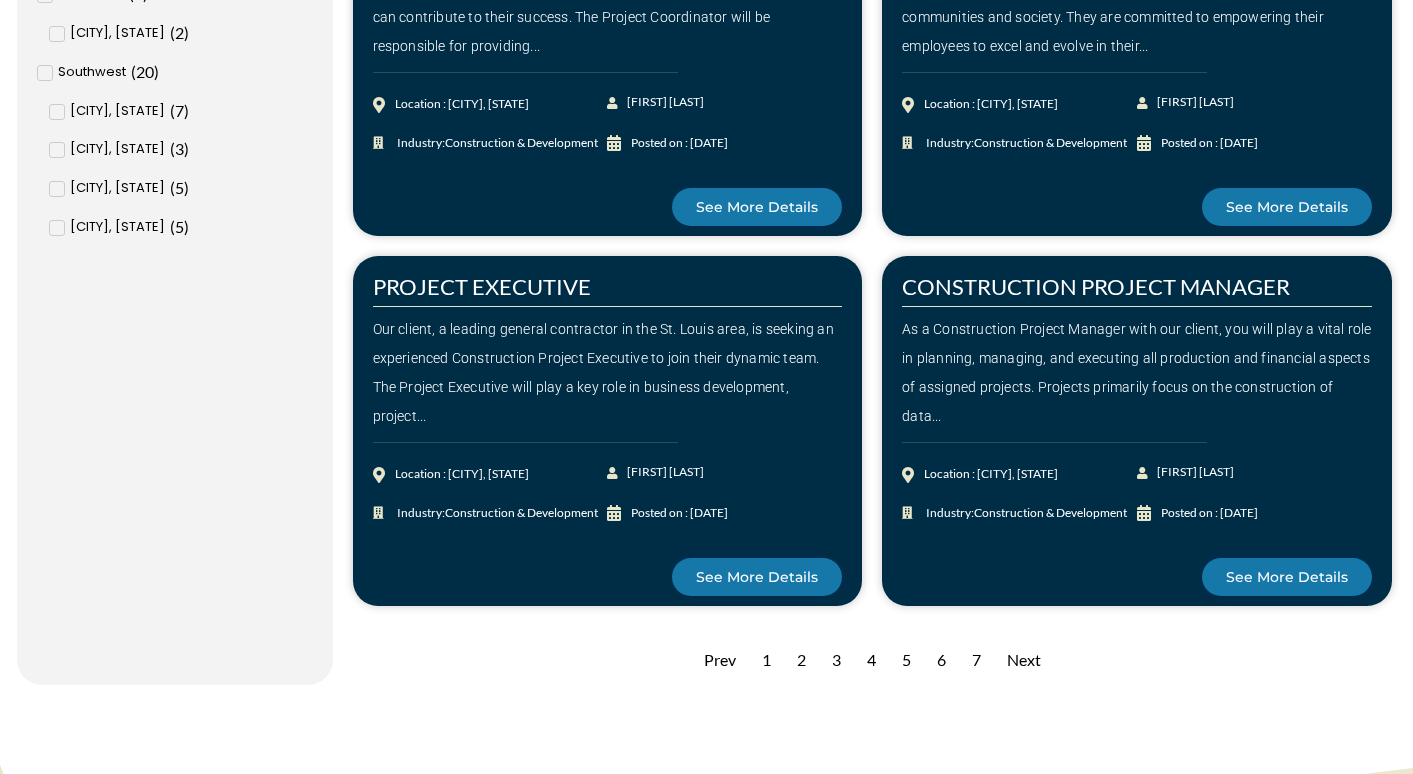 click on "4" at bounding box center (871, 660) 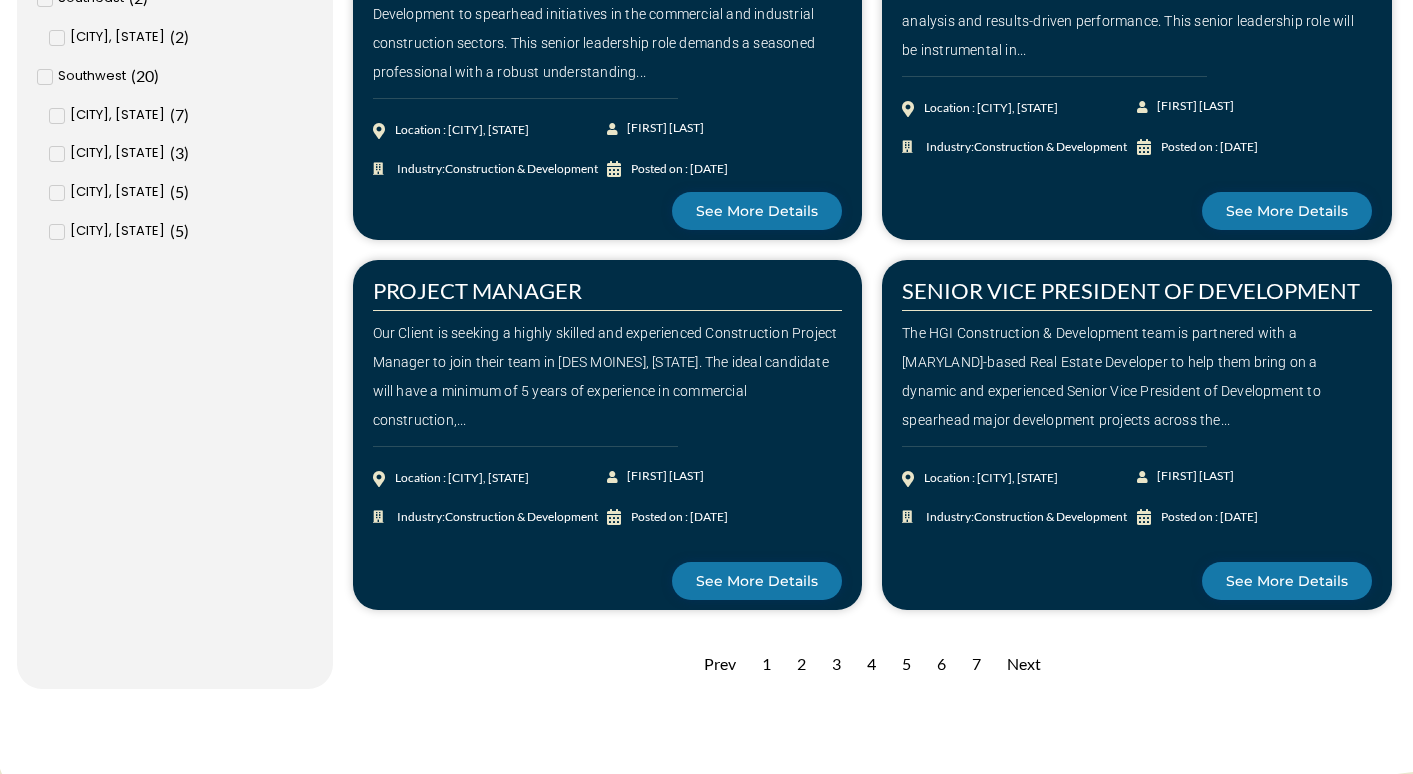 scroll, scrollTop: 1854, scrollLeft: 0, axis: vertical 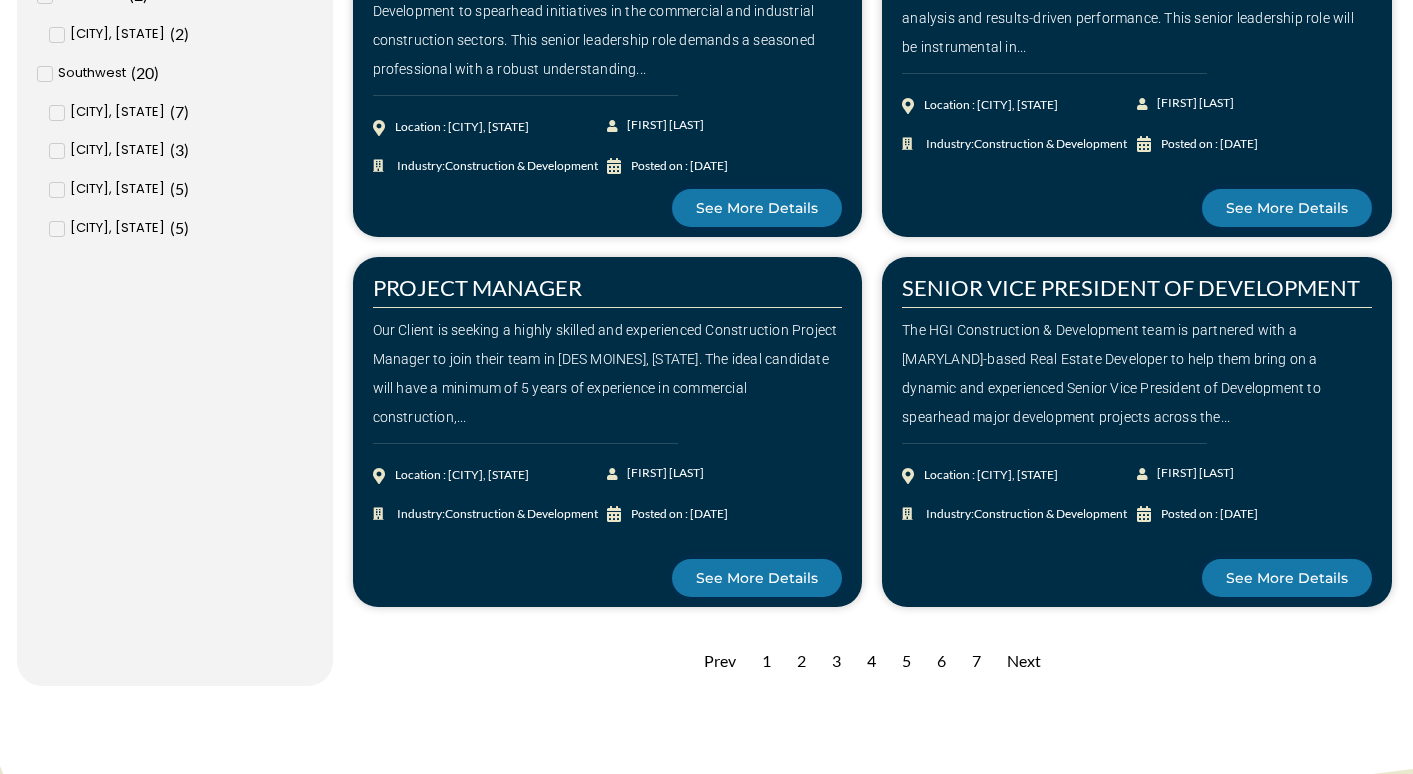 click on "Next" at bounding box center [1024, 661] 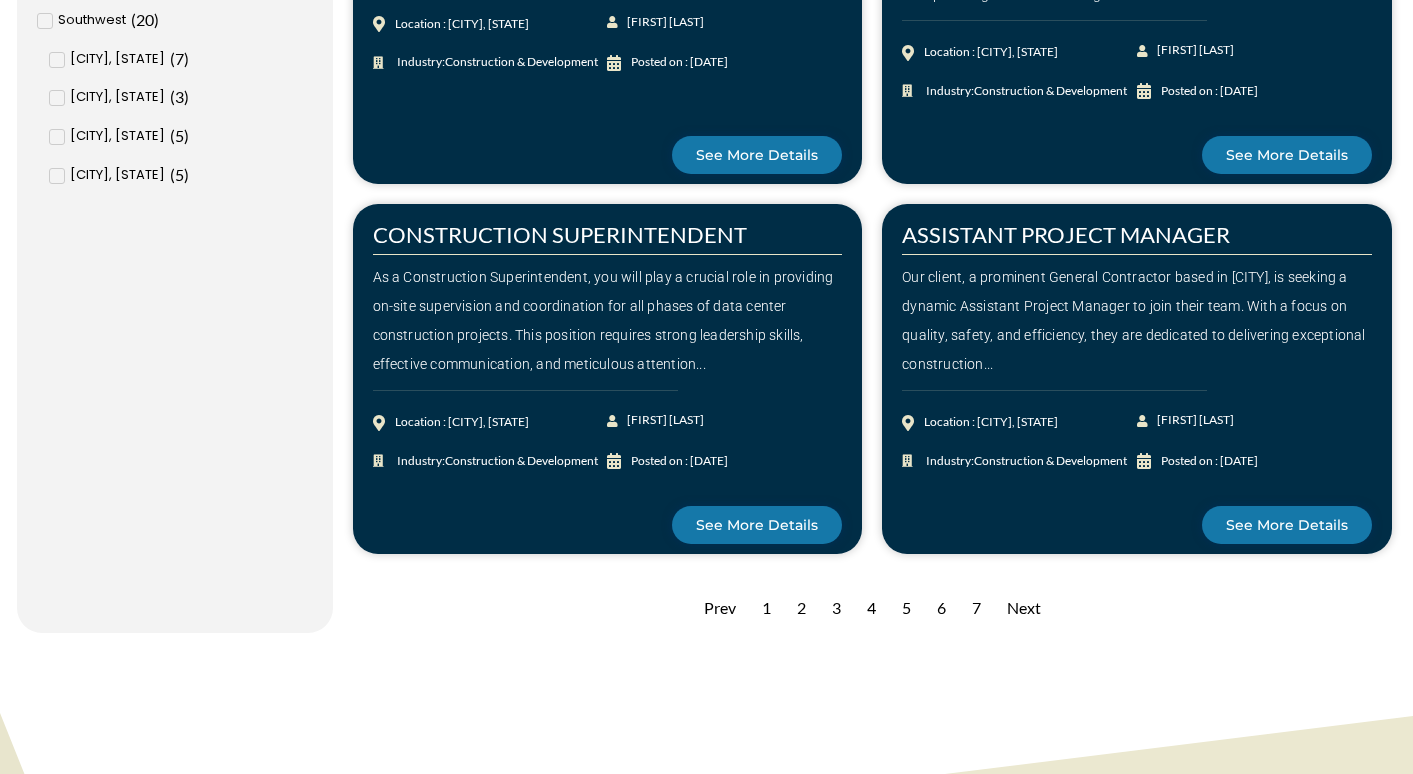 scroll, scrollTop: 1908, scrollLeft: 0, axis: vertical 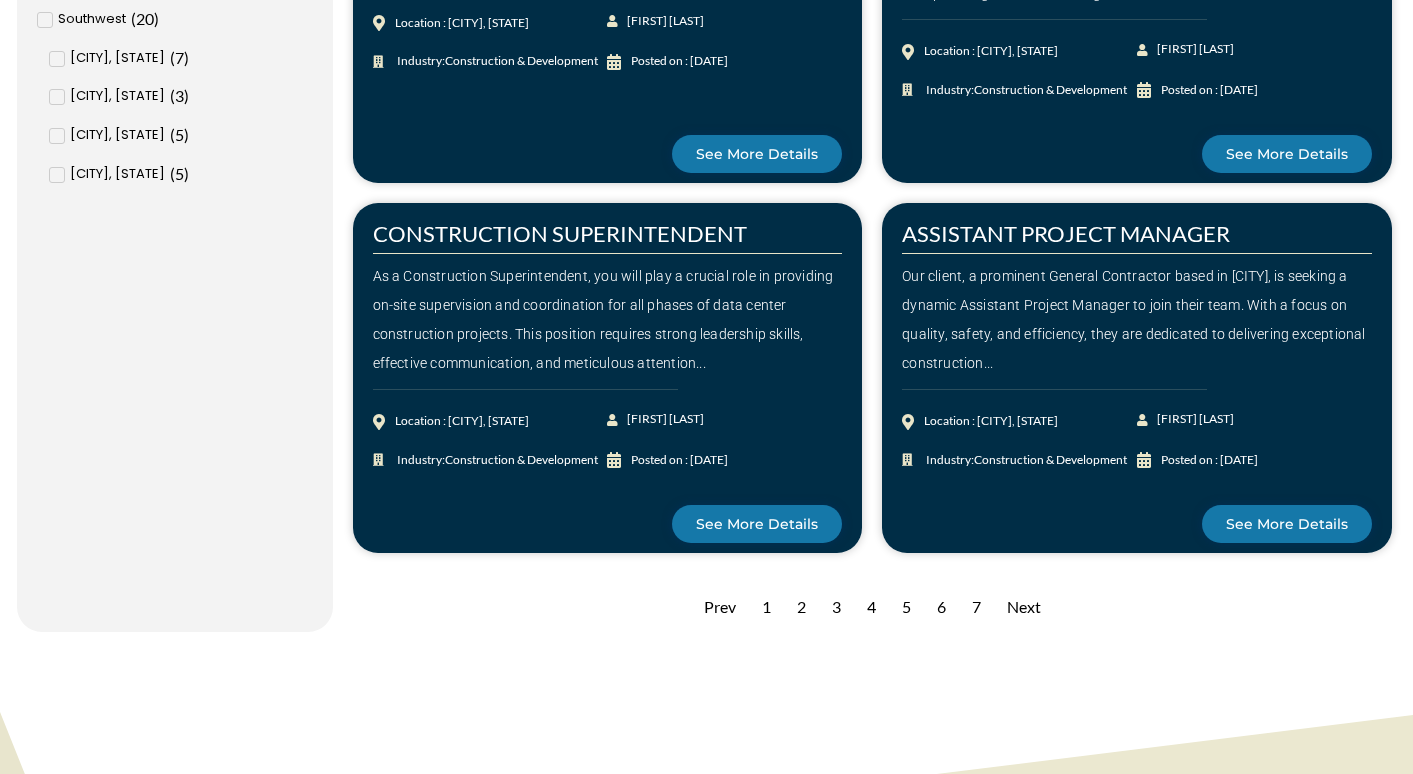 click on "Next" at bounding box center [1024, 607] 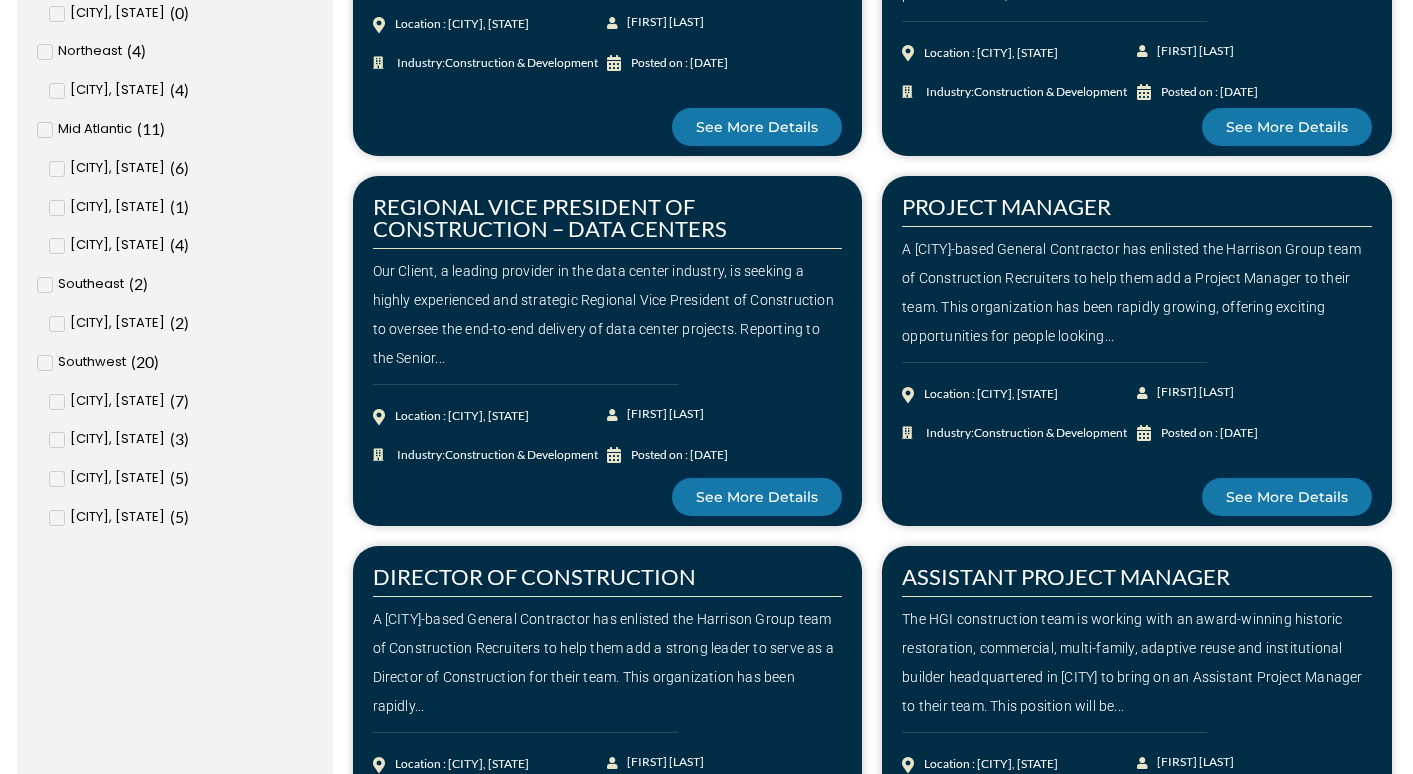 scroll, scrollTop: 1566, scrollLeft: 0, axis: vertical 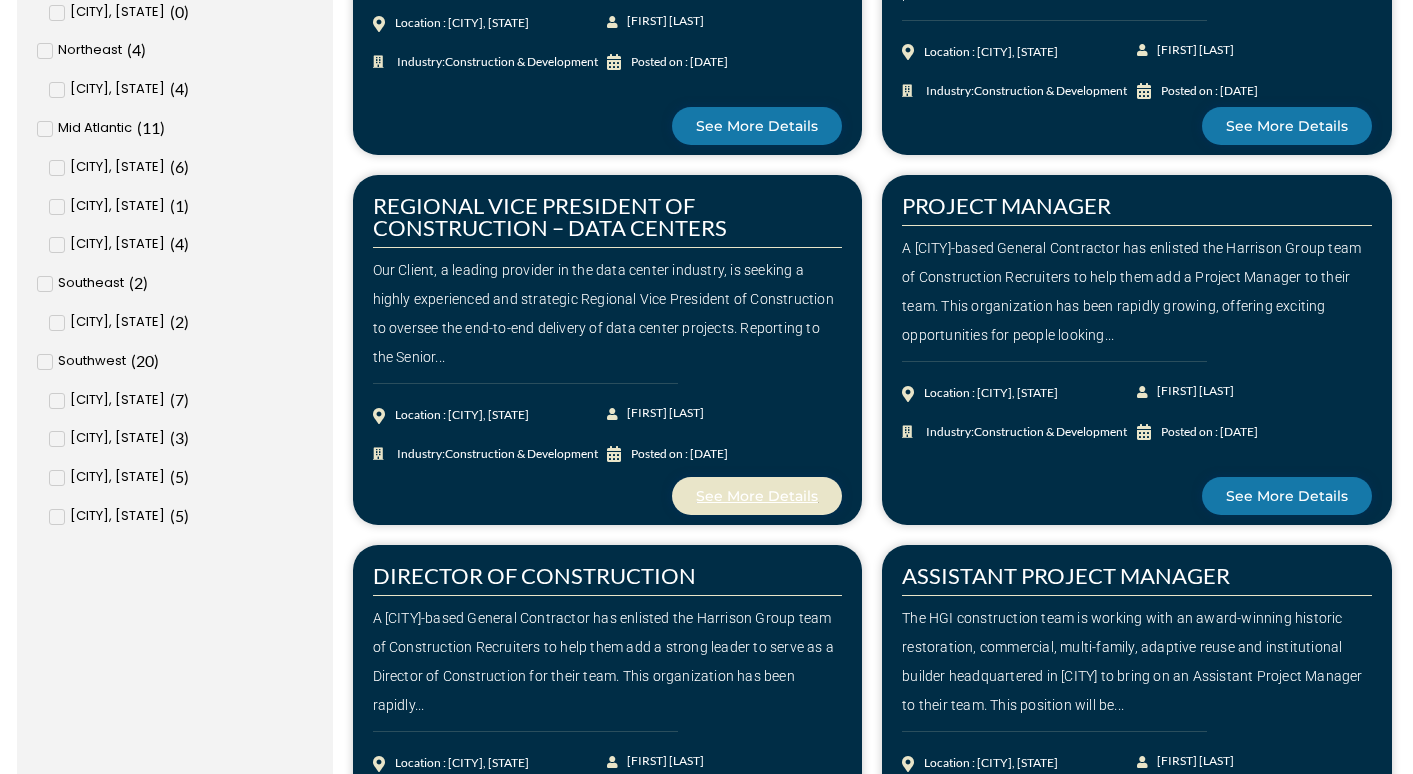click on "See More Details" at bounding box center (757, 496) 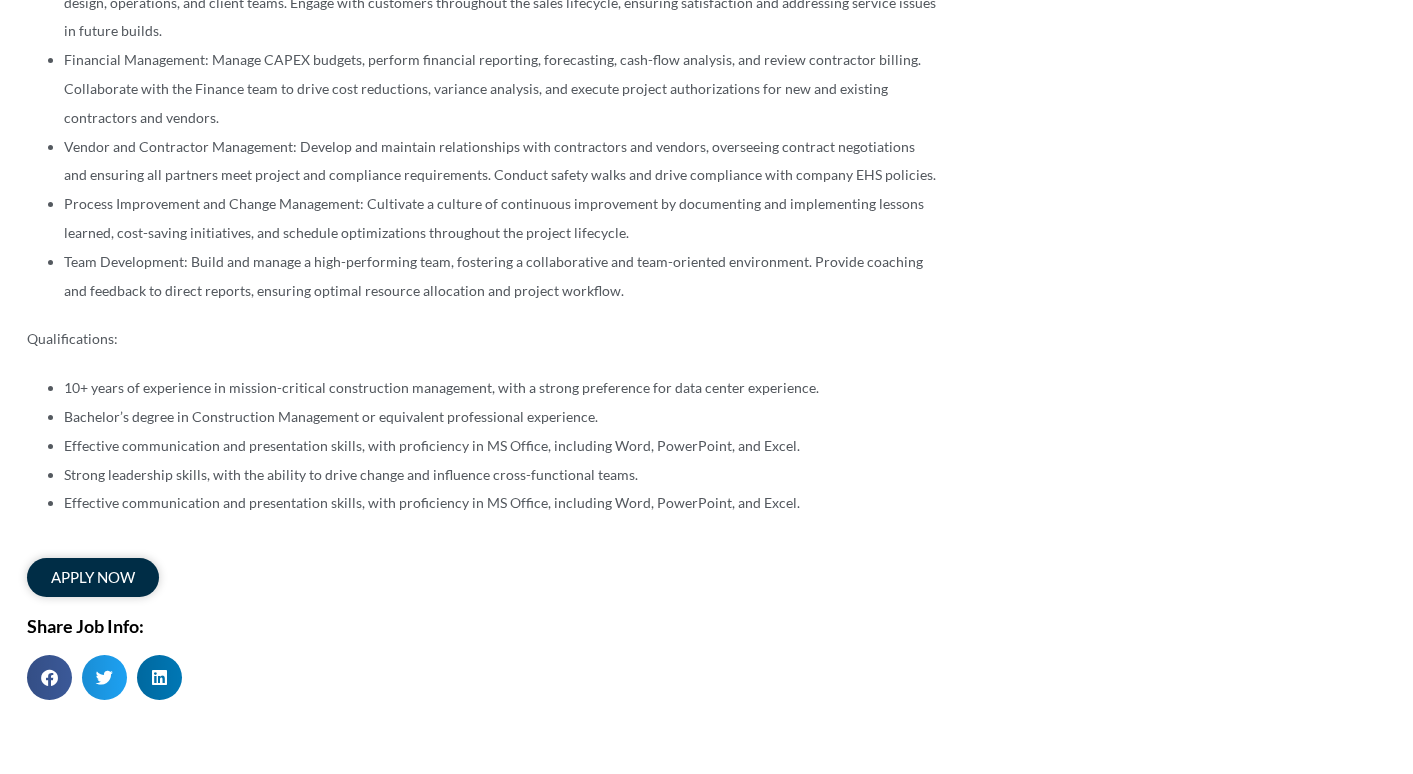 scroll, scrollTop: 1008, scrollLeft: 0, axis: vertical 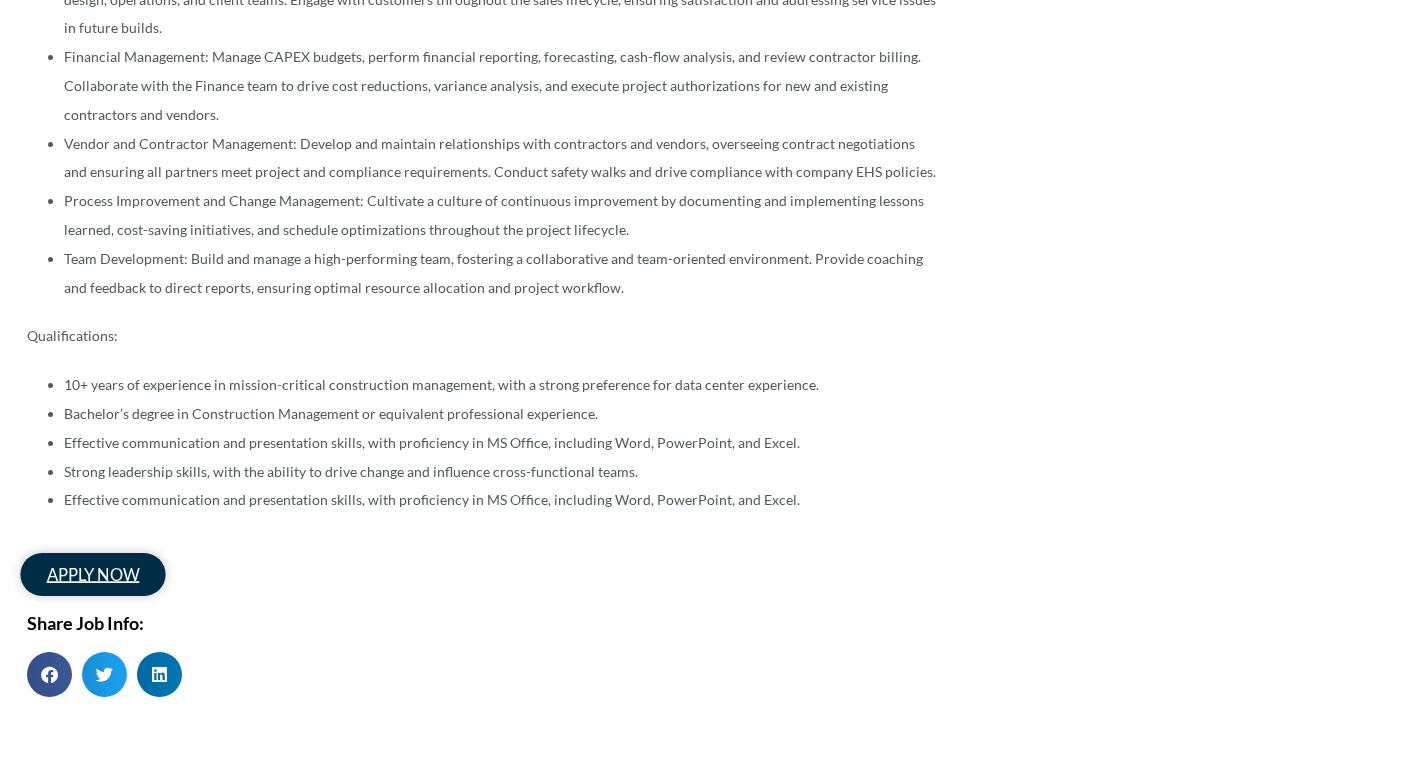 click on "apply now" at bounding box center (92, 574) 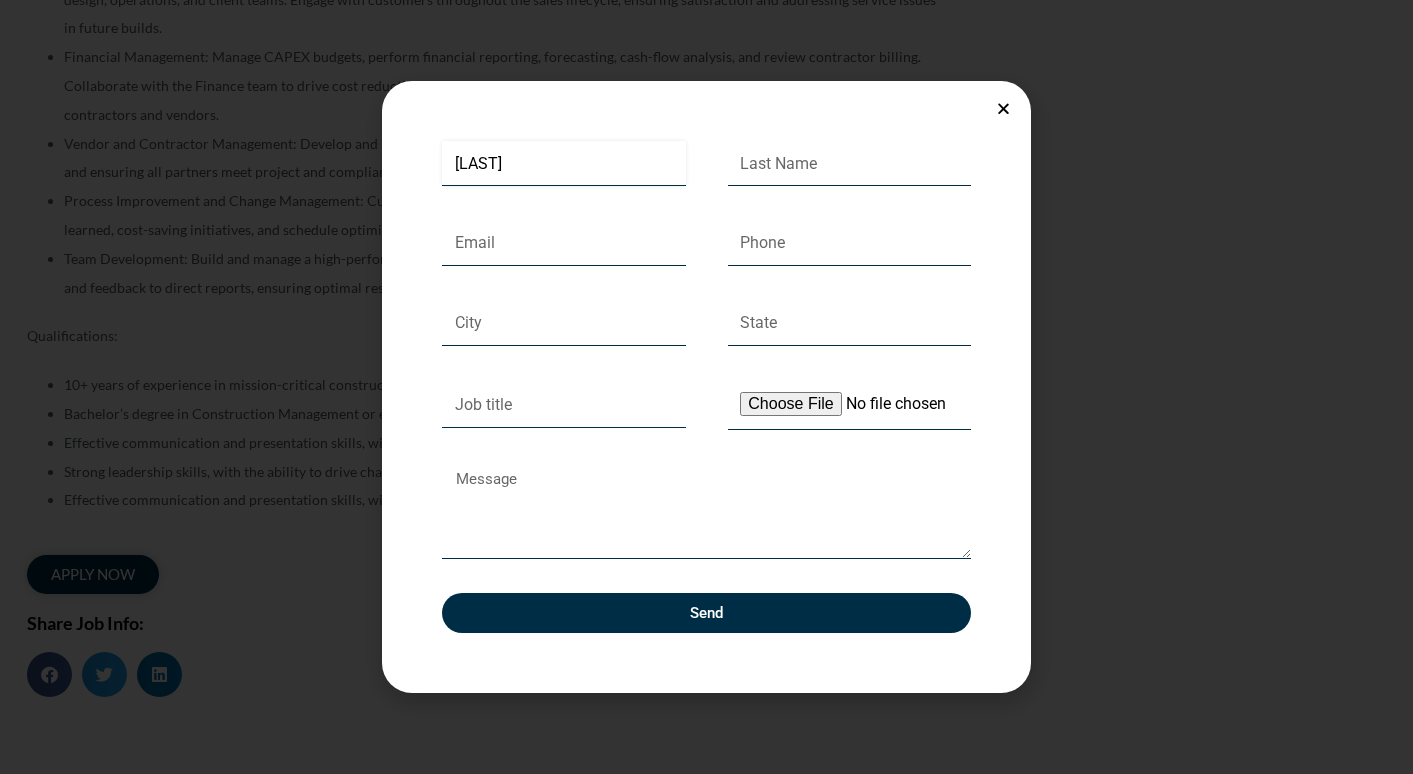 type on "[LAST]" 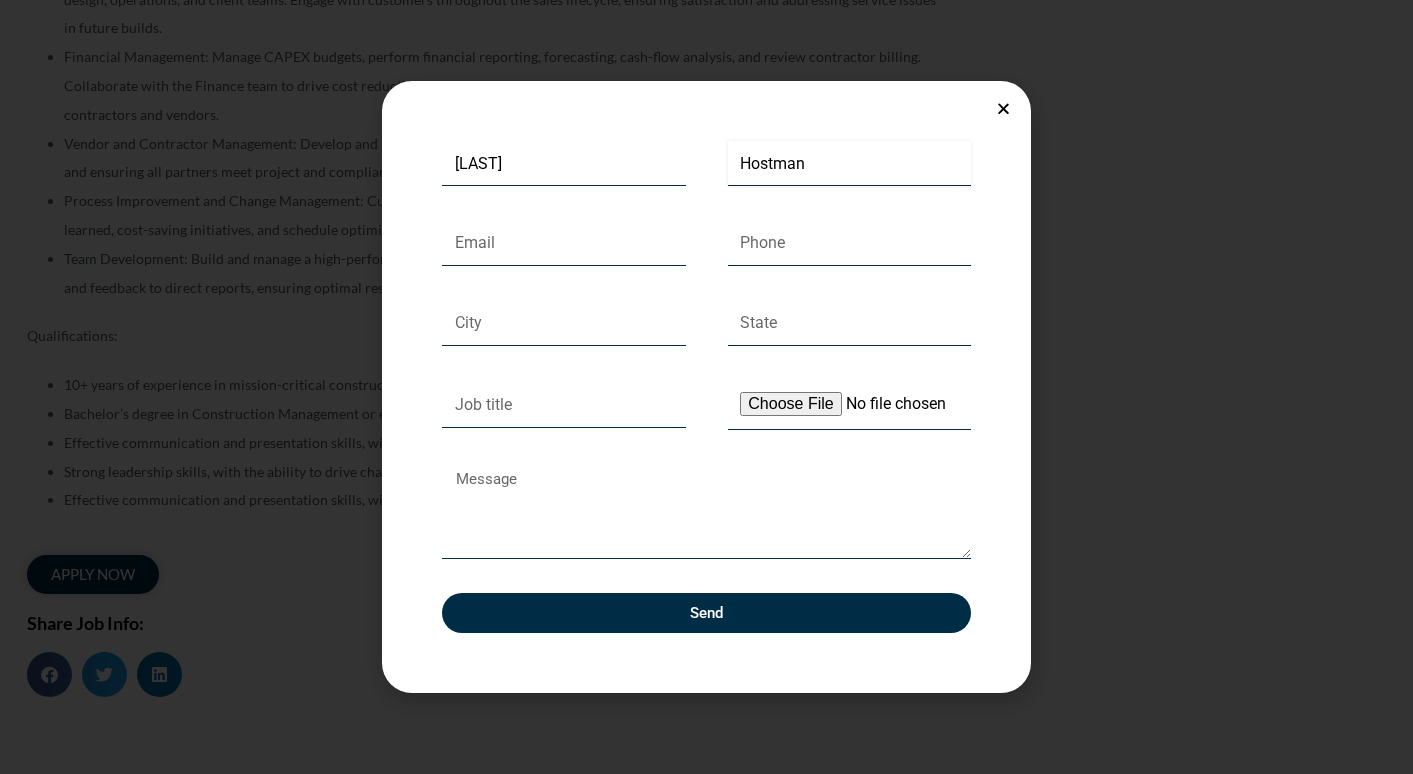 type on "Hostman" 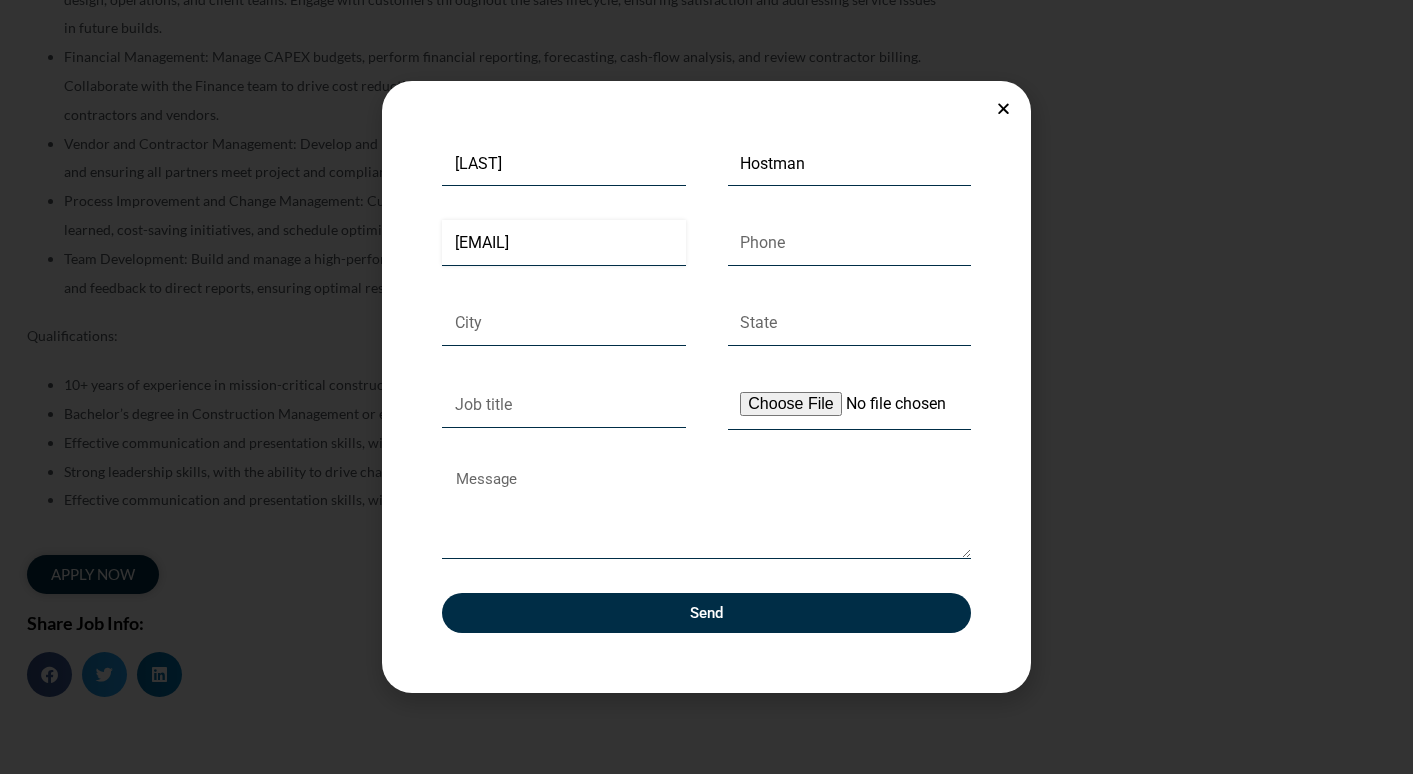 type on "[EMAIL]" 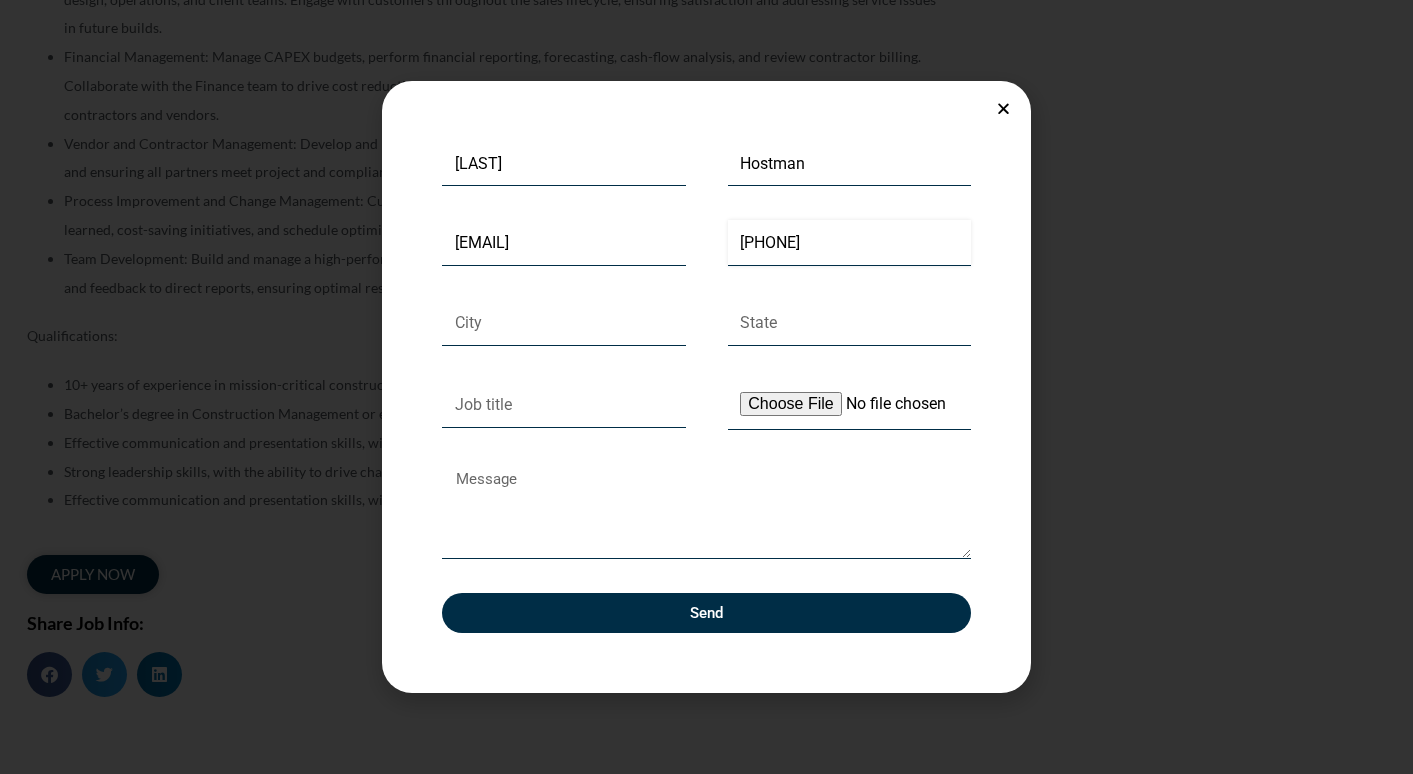 type on "[PHONE]" 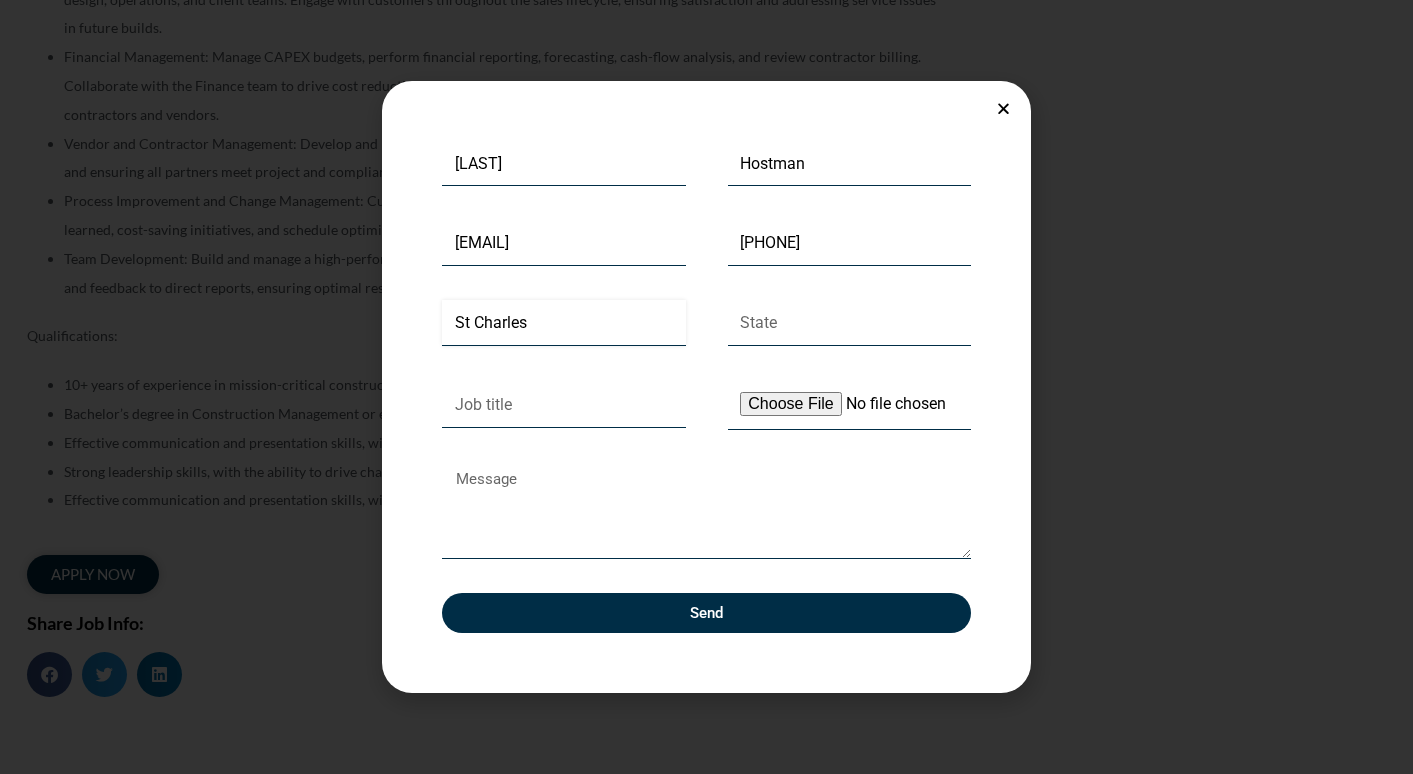type on "St Charles" 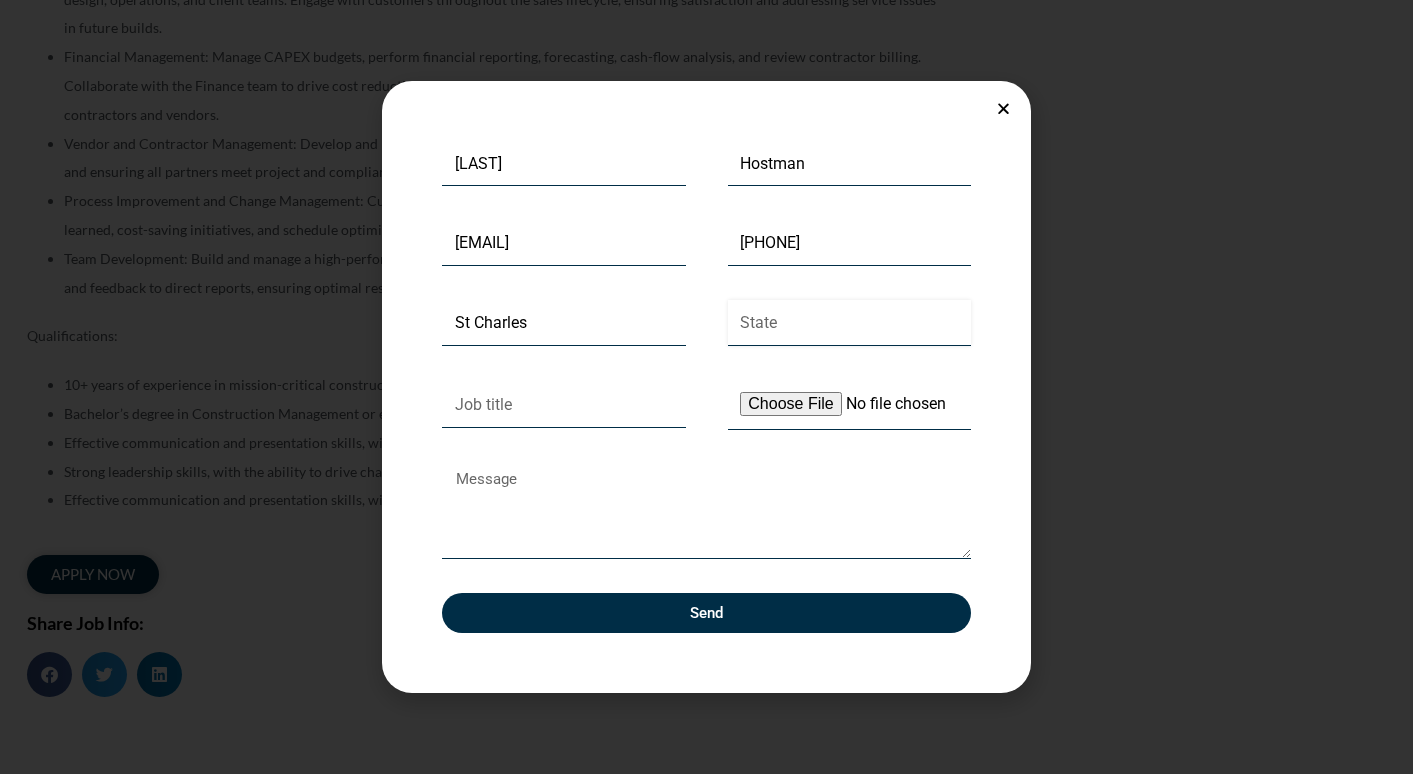 click on "State" at bounding box center (850, 323) 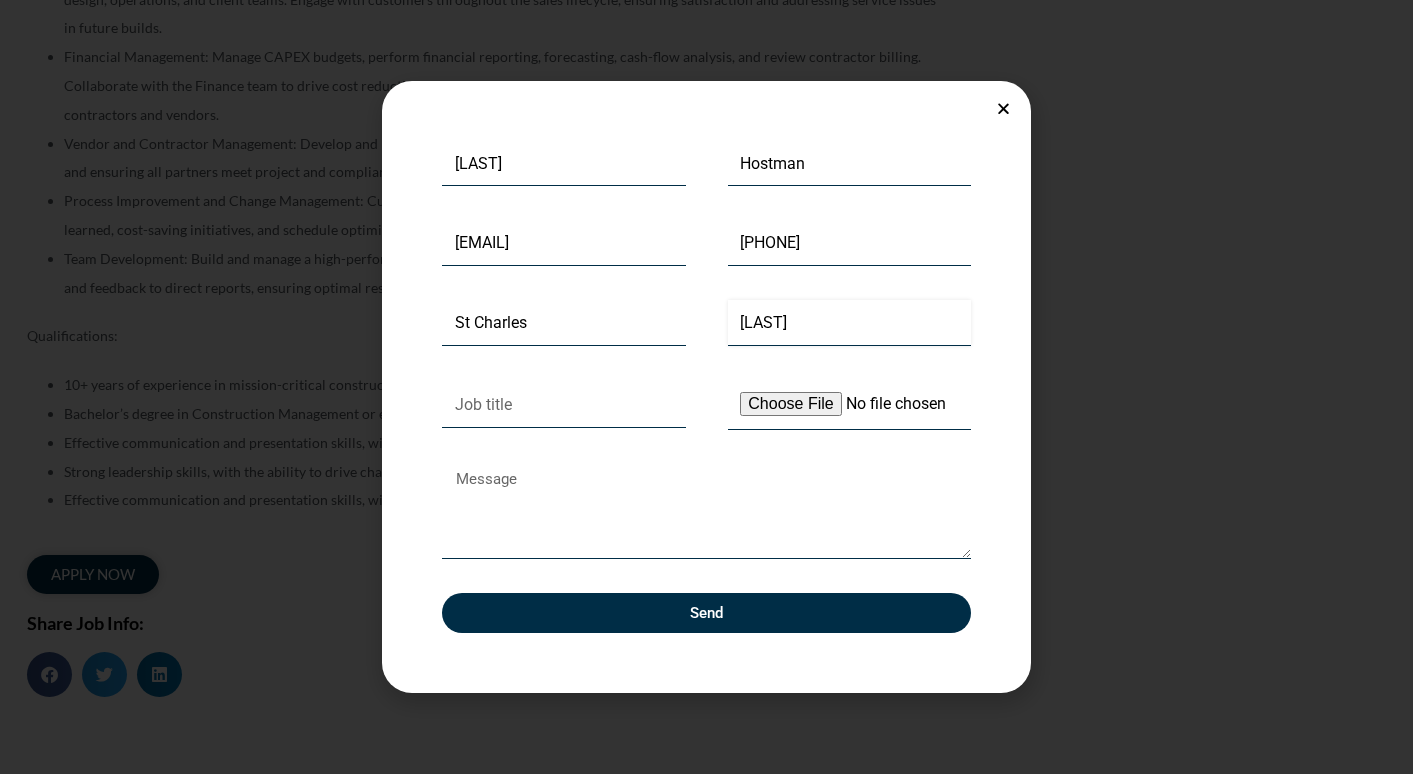 type on "[LAST]" 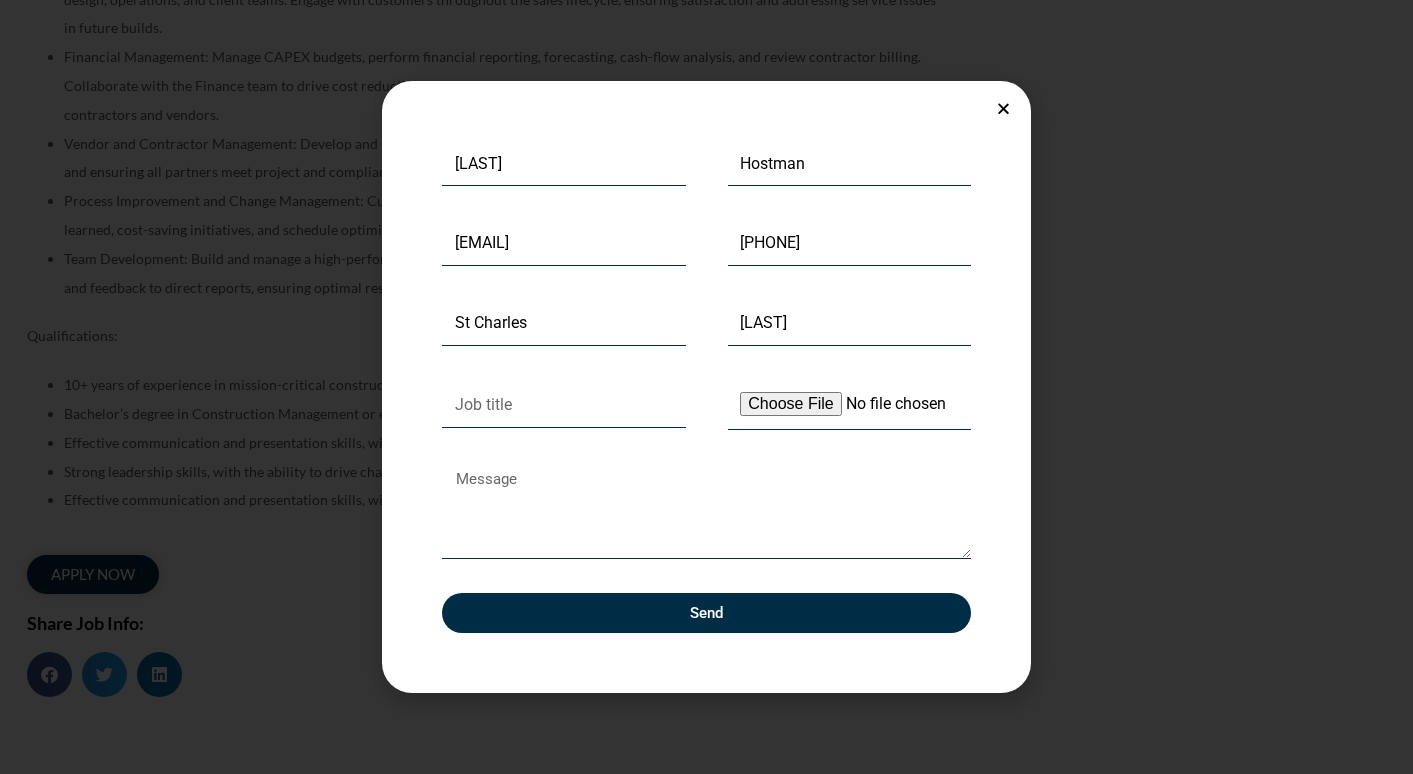 click on "First Name
[FIRST]
Last Name
[LAST]
Email
[EMAIL]
Phone
[PHONE]
City
[CITY]
State
[STATE]
Job title
Upload Your Resume
Message
Send" at bounding box center [706, 404] 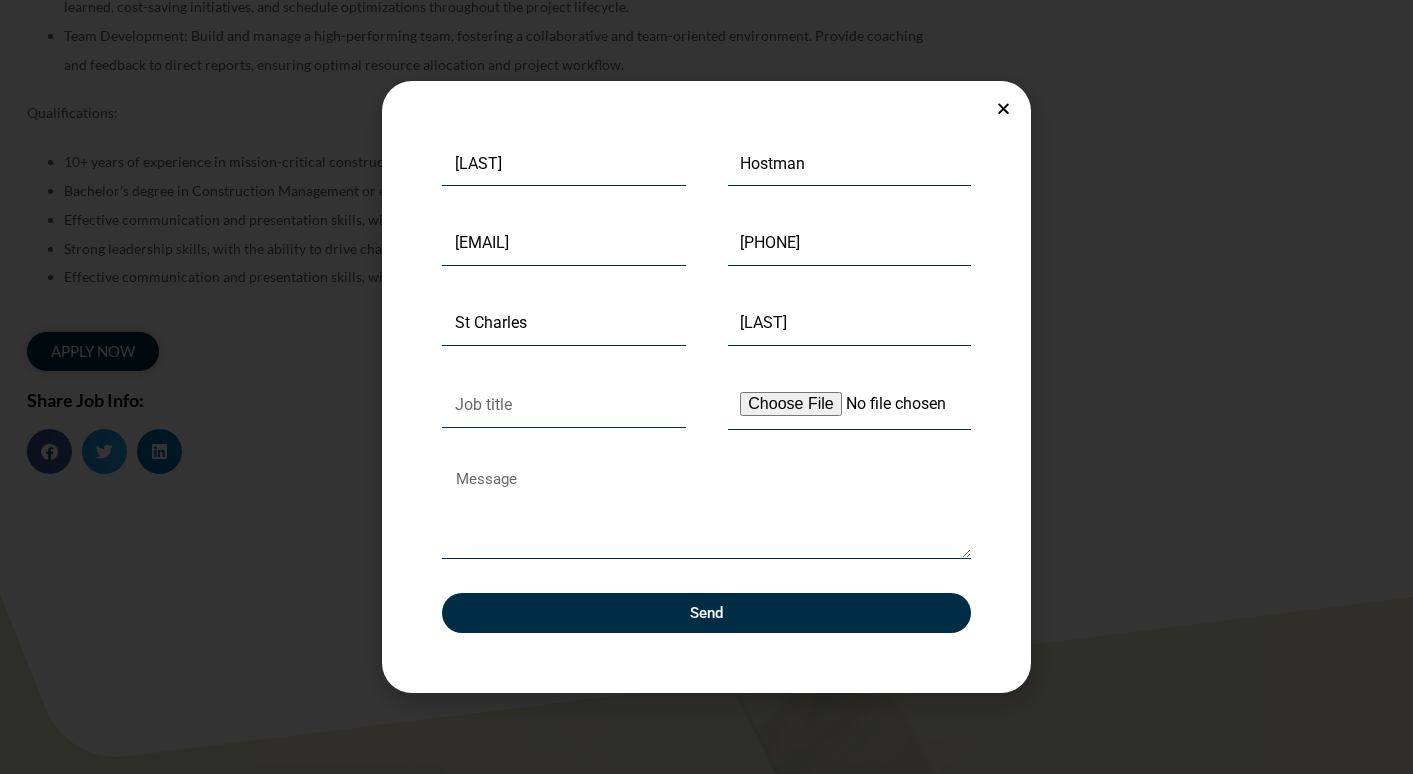 scroll, scrollTop: 1238, scrollLeft: 0, axis: vertical 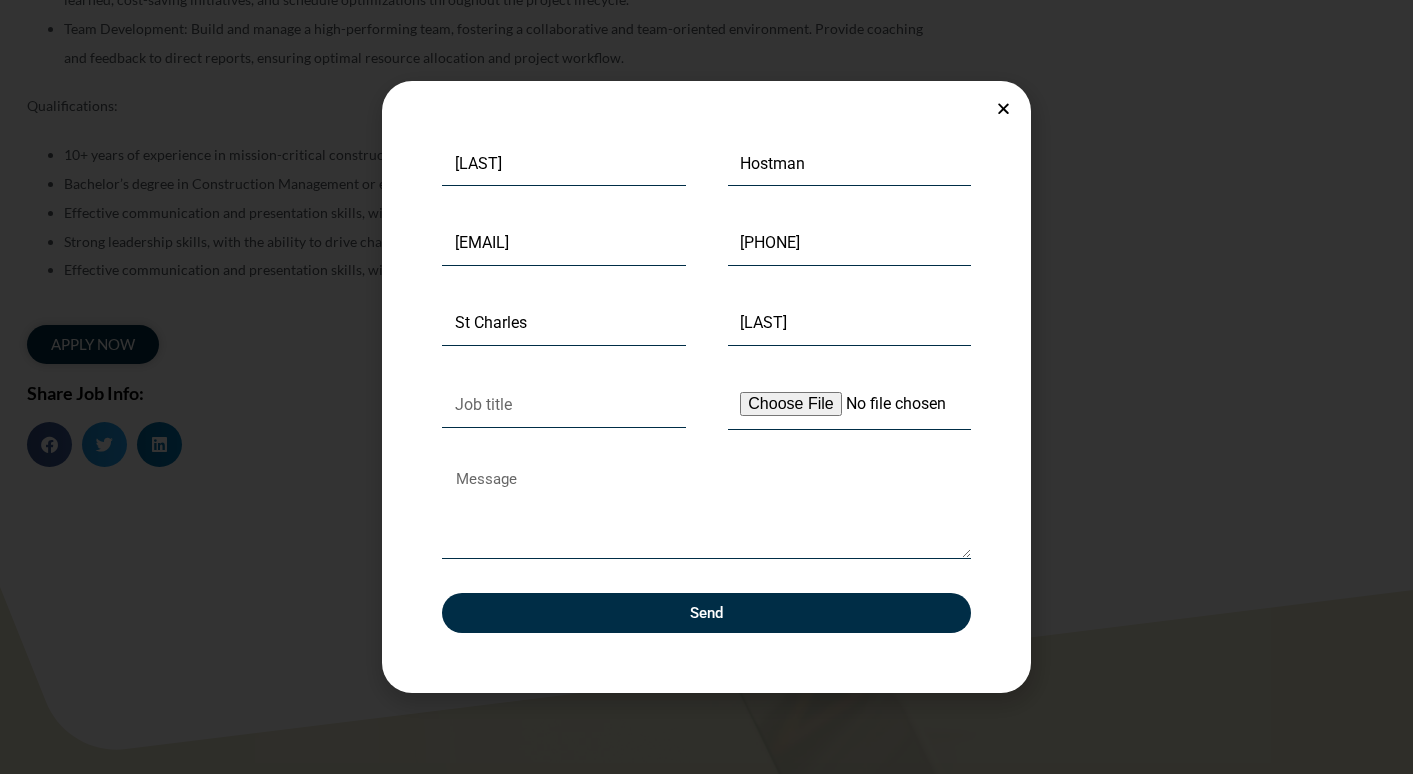 click on "Upload Your Resume" at bounding box center (850, 405) 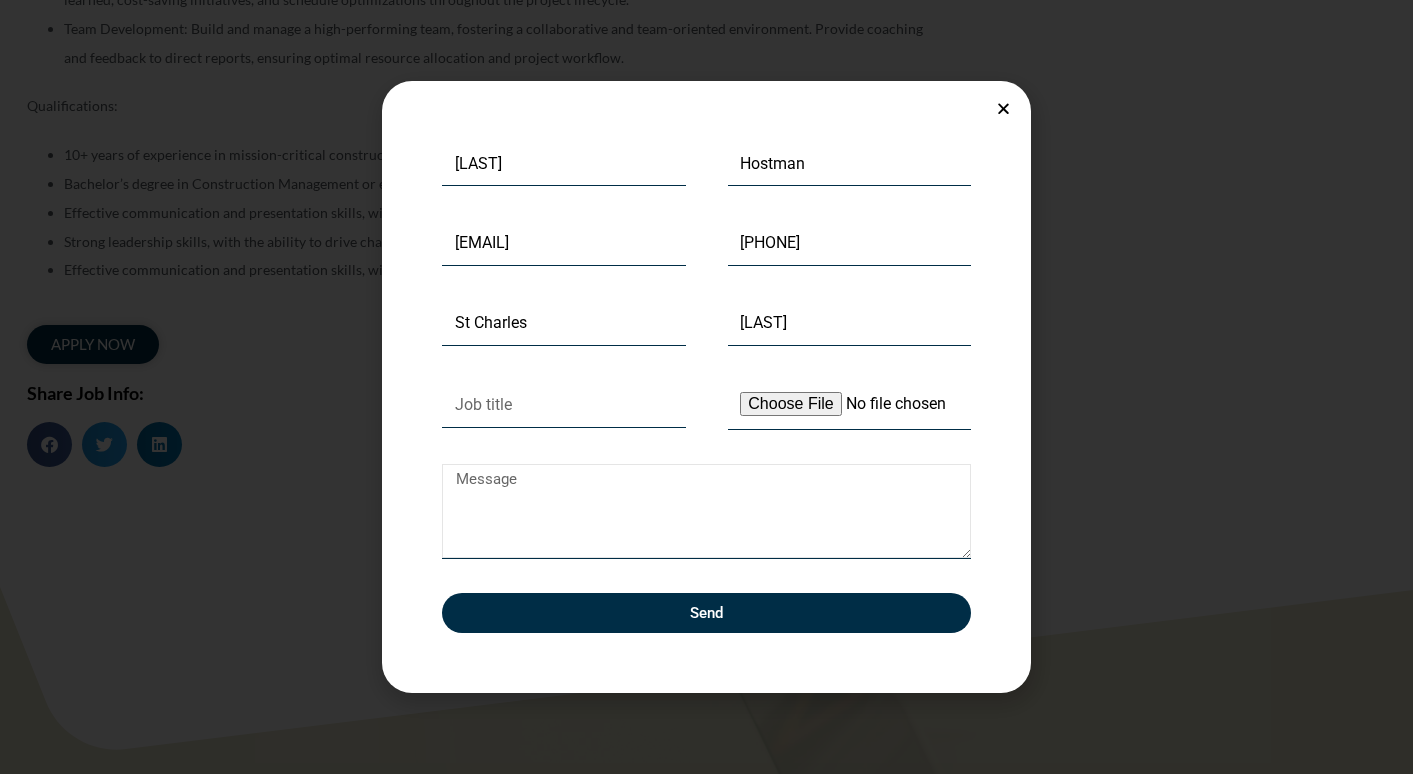 click on "Message" at bounding box center (706, 511) 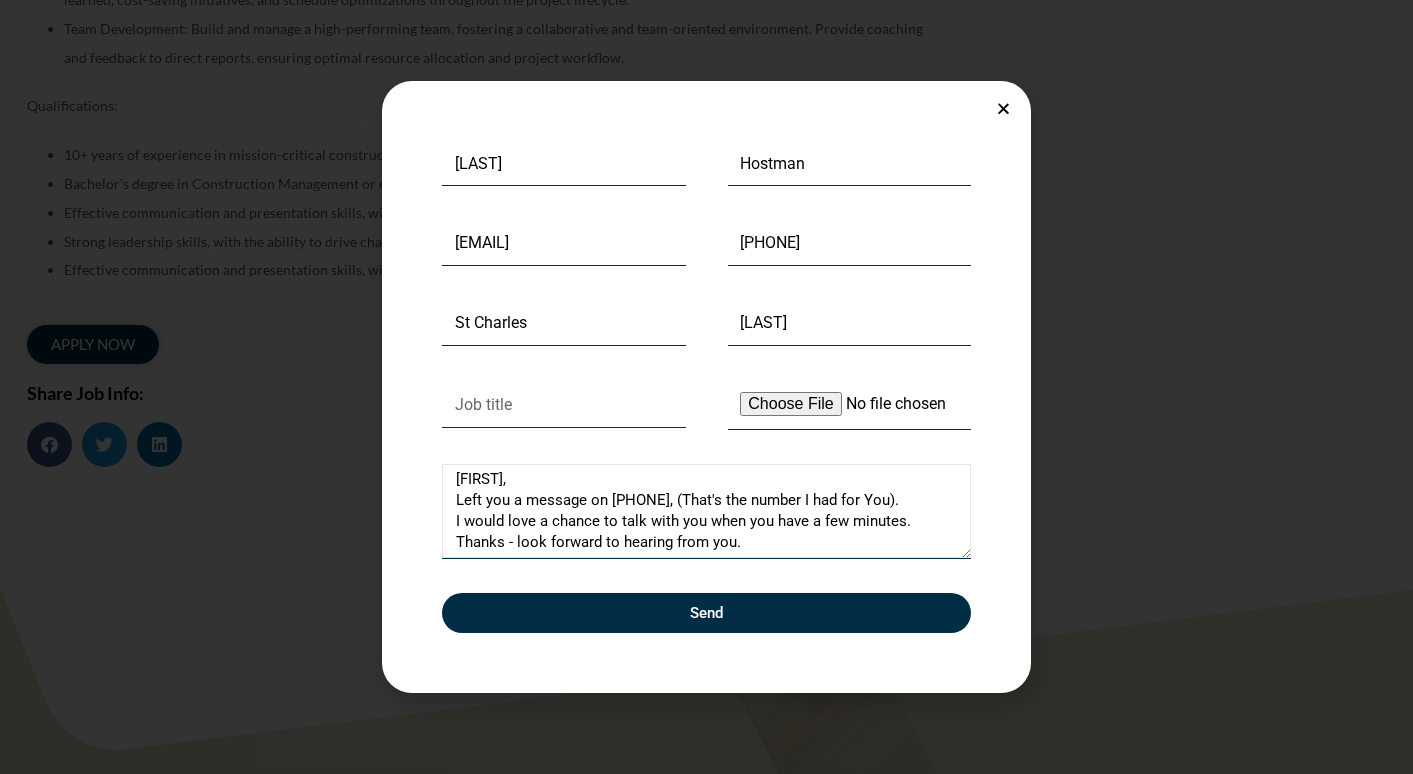 scroll, scrollTop: 15, scrollLeft: 0, axis: vertical 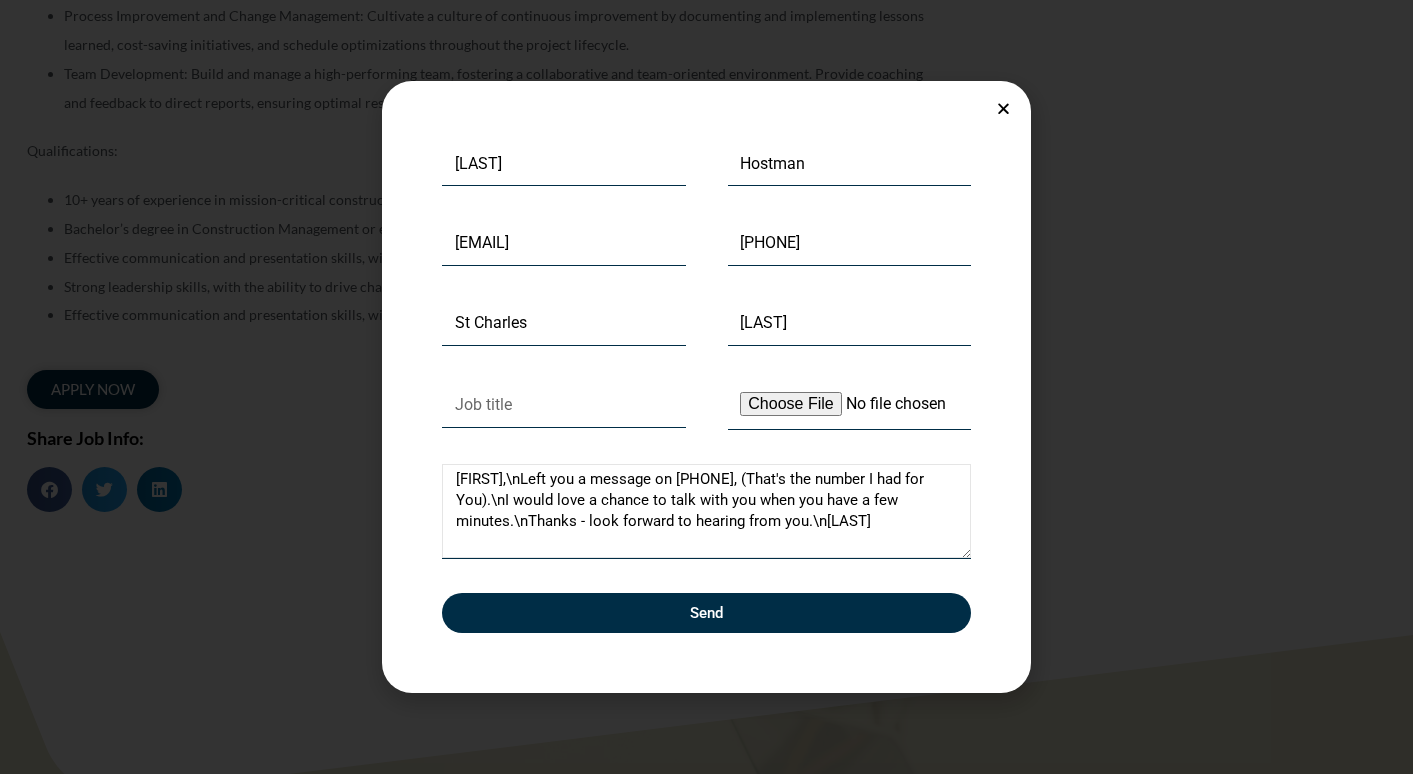 click on "[FIRST],\nLeft you a message on [PHONE], (That's the number I had for You).\nI would love a chance to talk with you when you have a few minutes.\nThanks - look forward to hearing from you.\n[LAST]" at bounding box center (706, 511) 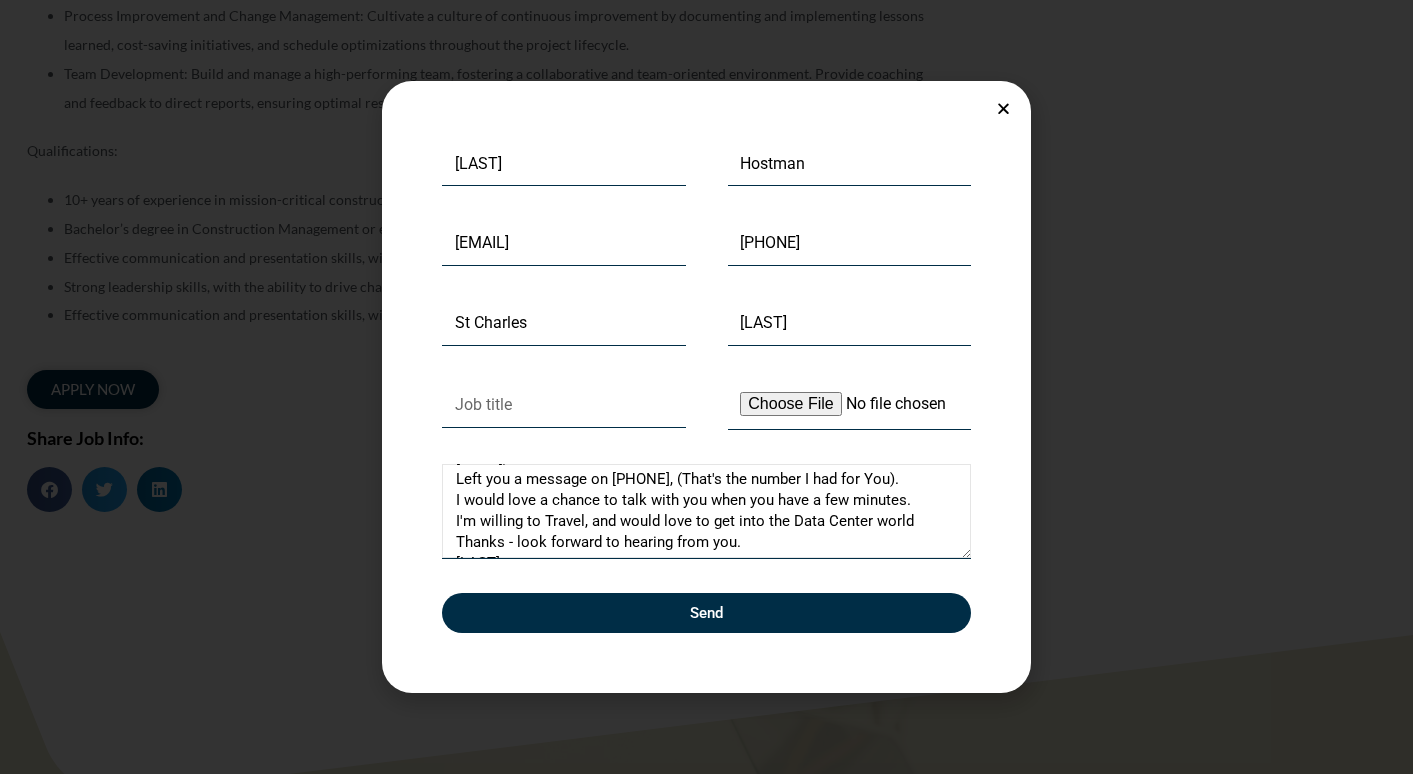 click on "[FIRST],
Left you a message on [PHONE], (That's the number I had for You).
I would love a chance to talk with you when you have a few minutes.
I'm willing to Travel, and would love to get into the Data Center world
Thanks - look forward to hearing from you.
[LAST]" at bounding box center (706, 511) 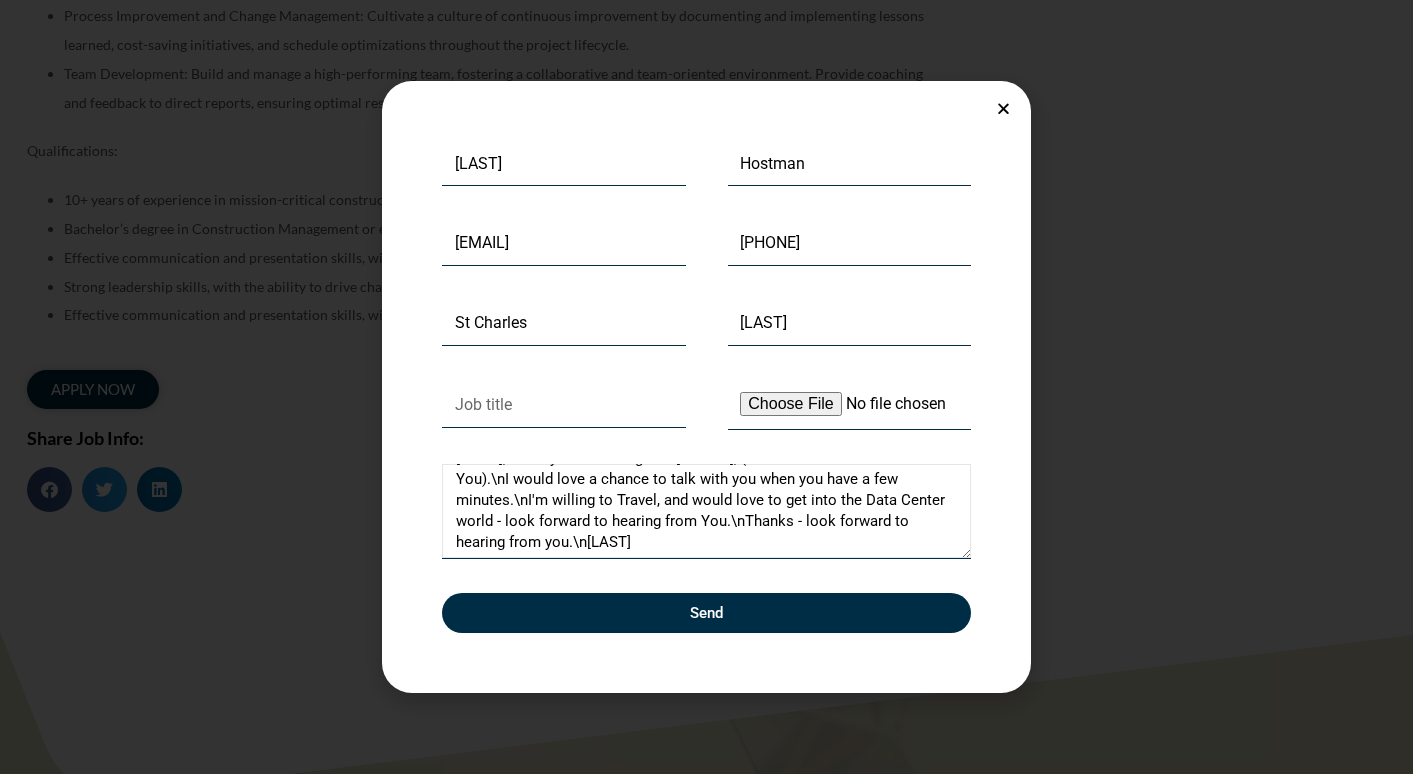 scroll, scrollTop: 63, scrollLeft: 0, axis: vertical 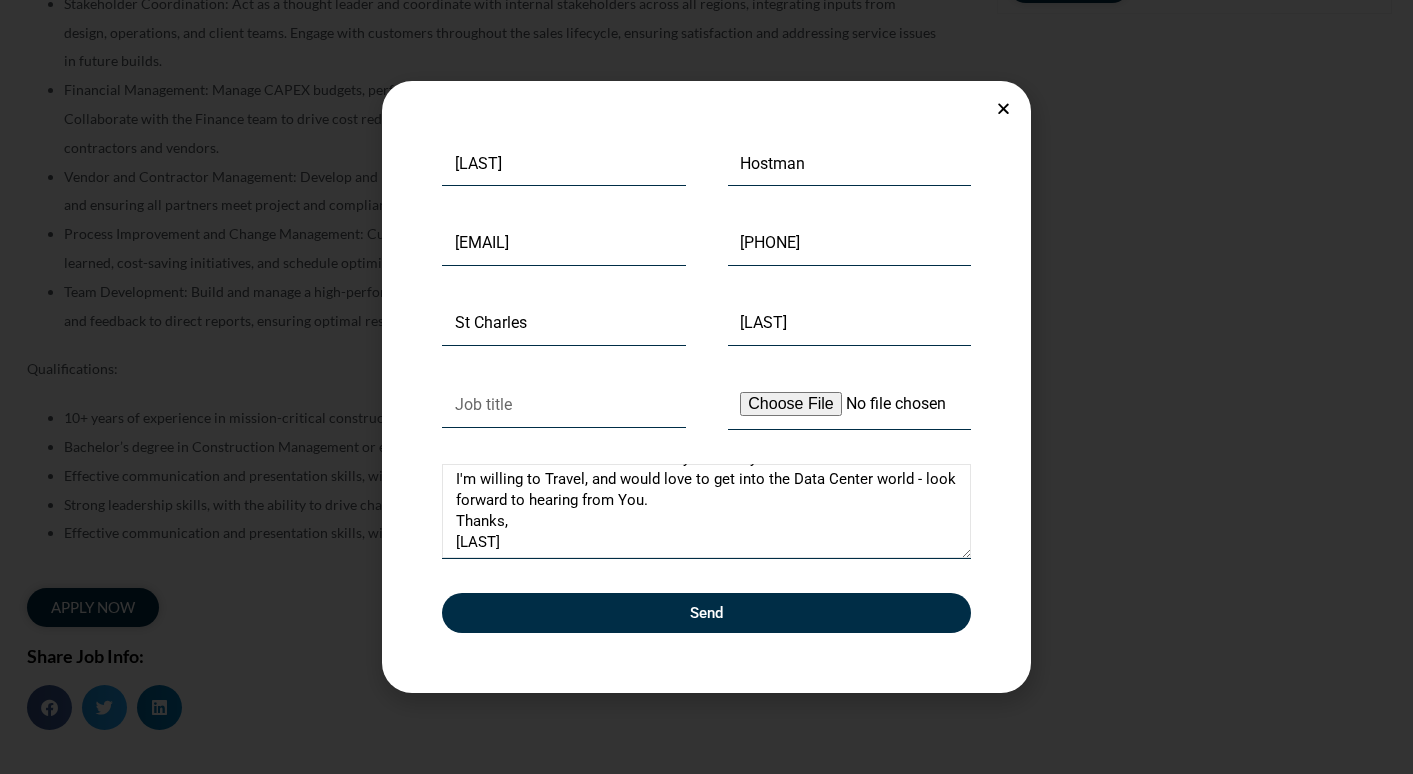 type on "[FIRST],
Left you a message on [PHONE], (That's the number I had for You).
I would love a chance to talk with you when you have a few minutes.
I'm willing to Travel, and would love to get into the Data Center world - look forward to hearing from You.
Thanks,
[LAST]" 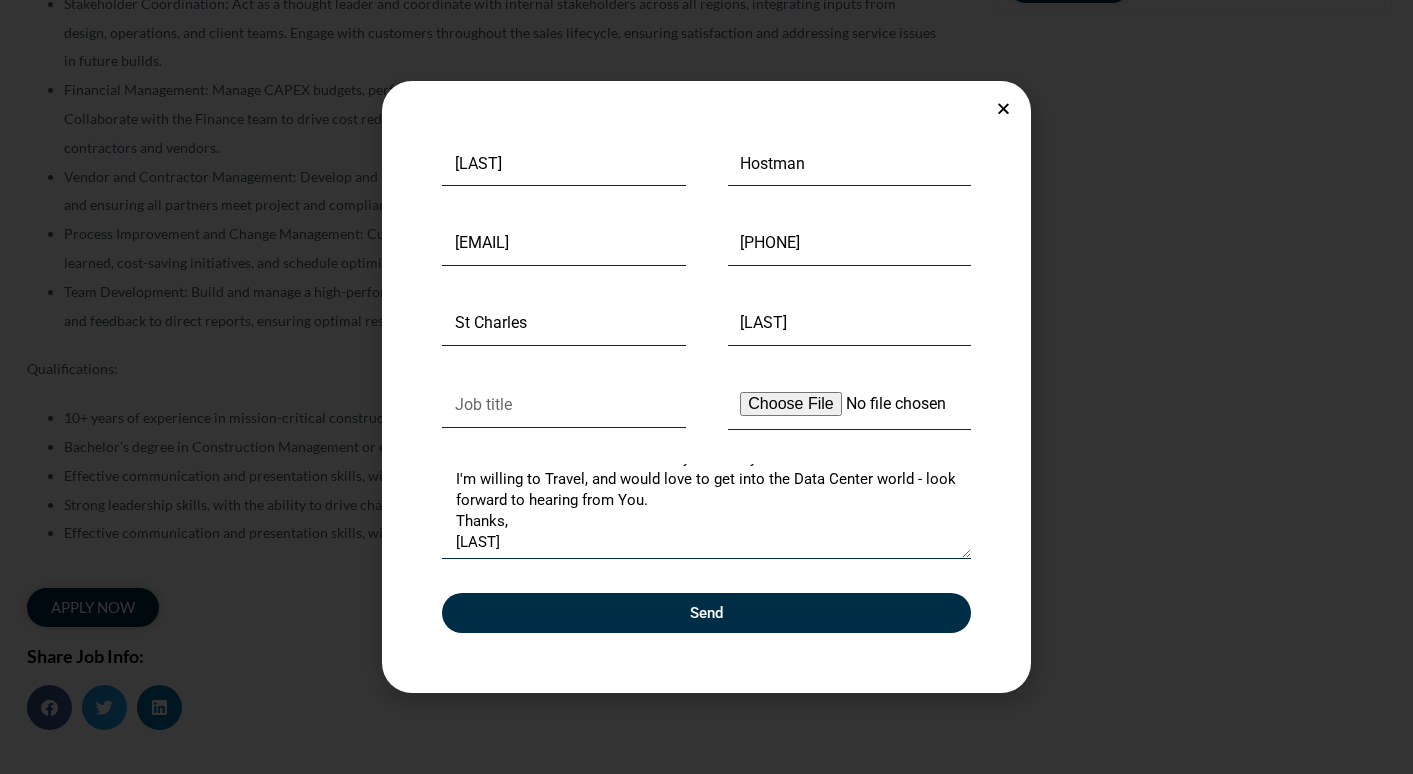 click on "Send" at bounding box center (706, 613) 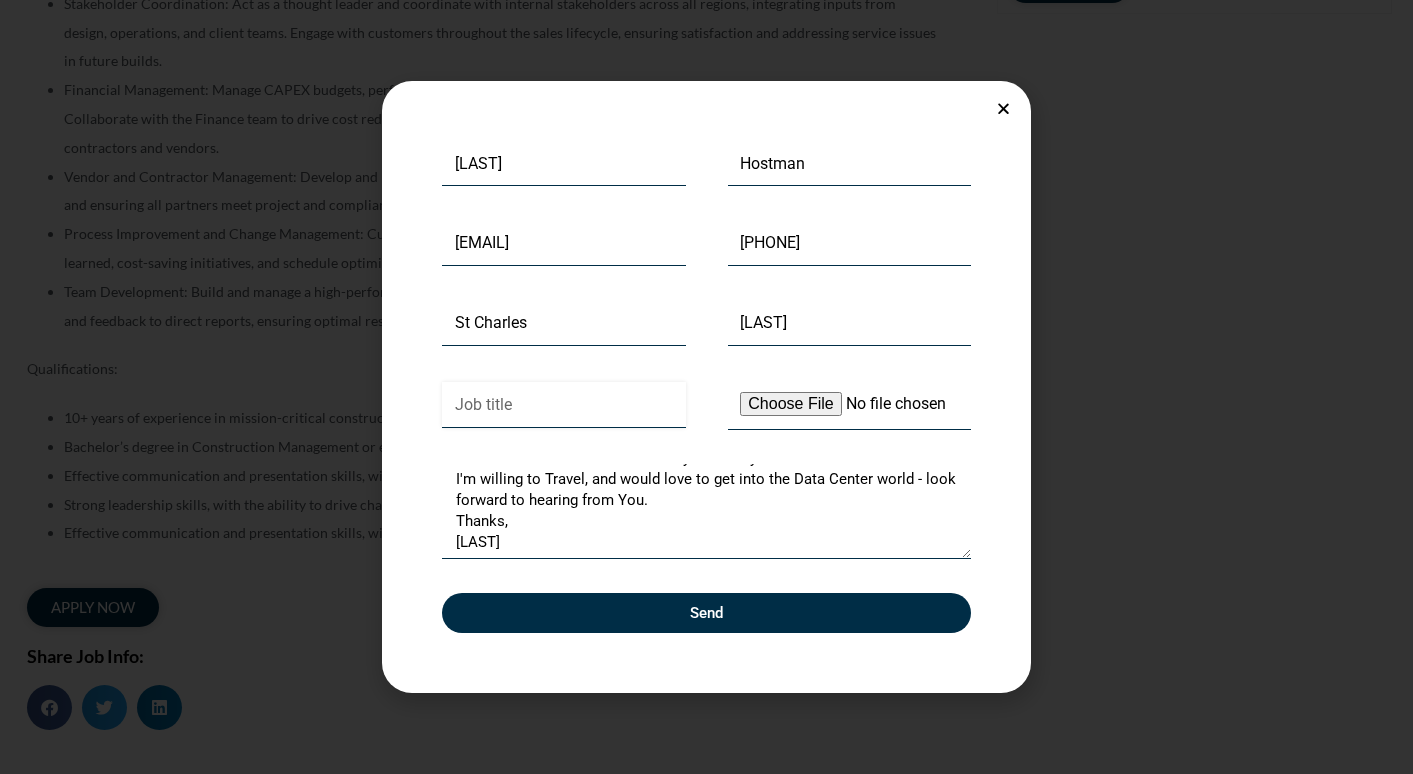 click on "Job title" at bounding box center (564, 405) 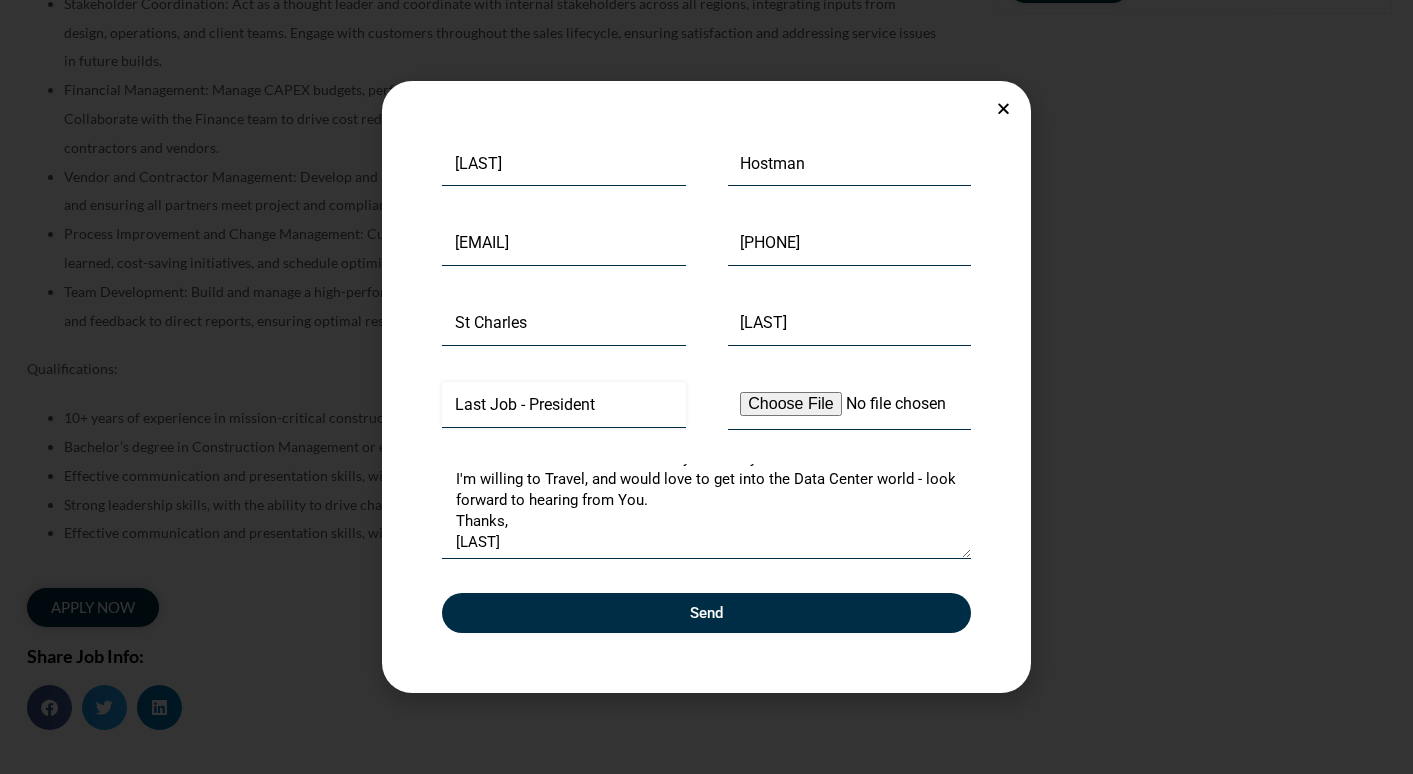 type on "Last Job - President" 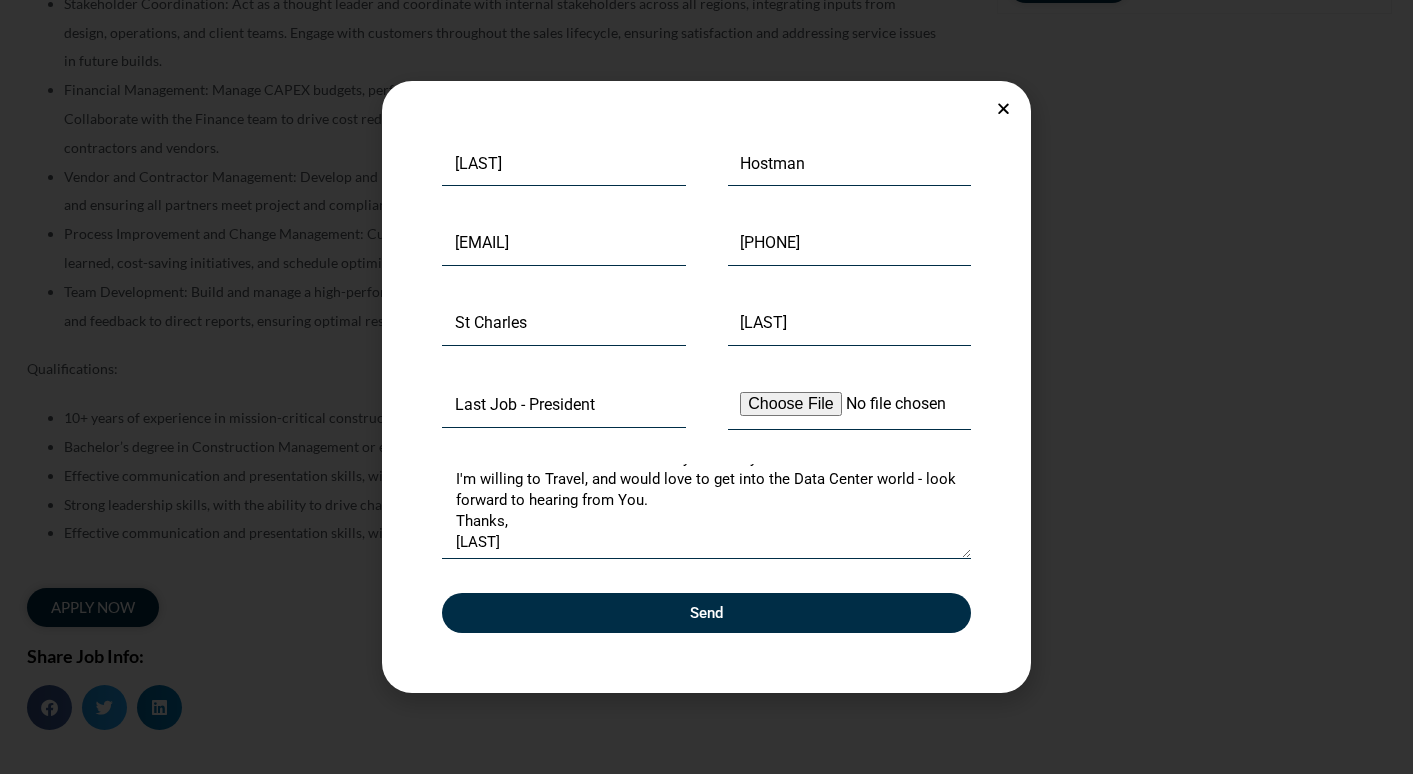 click on "Send" at bounding box center (706, 613) 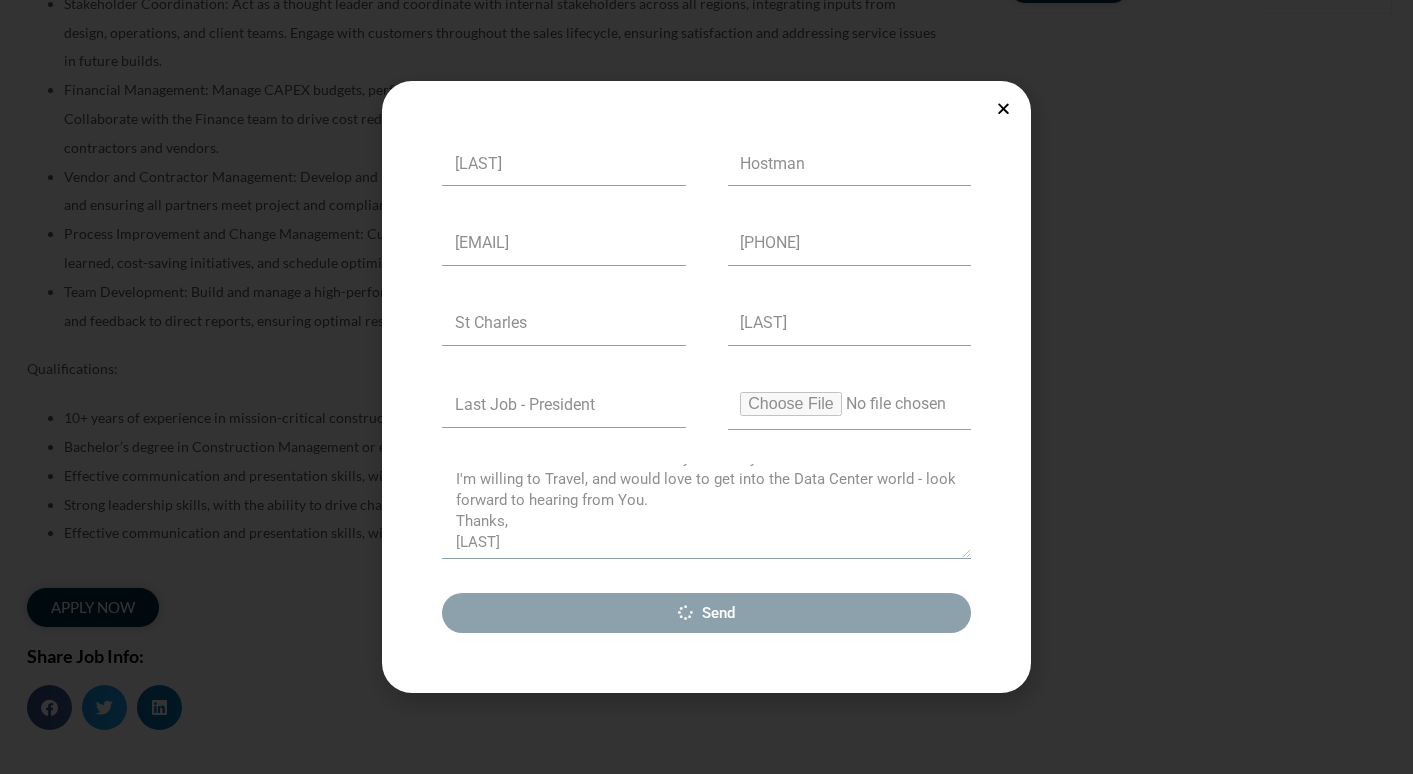 scroll, scrollTop: 0, scrollLeft: 0, axis: both 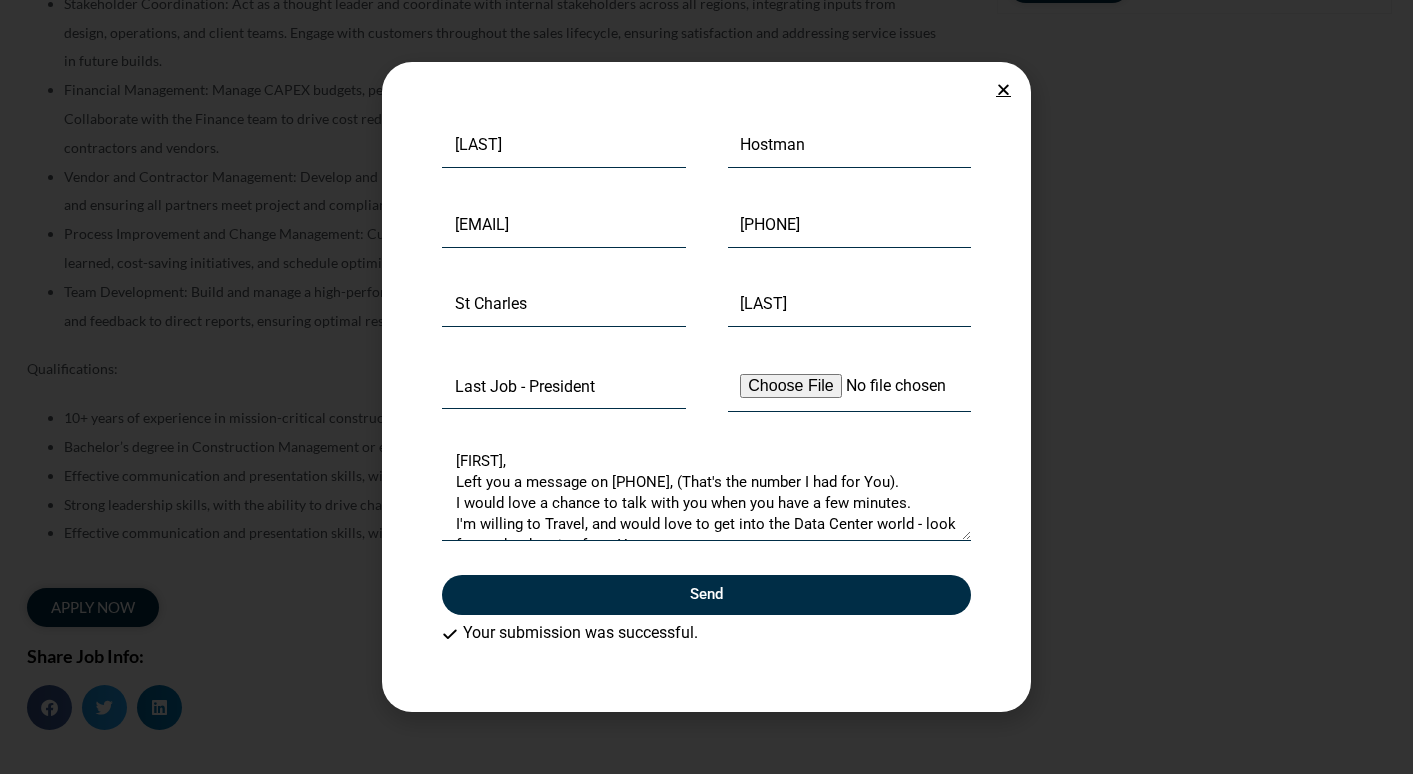 click at bounding box center [1003, 89] 